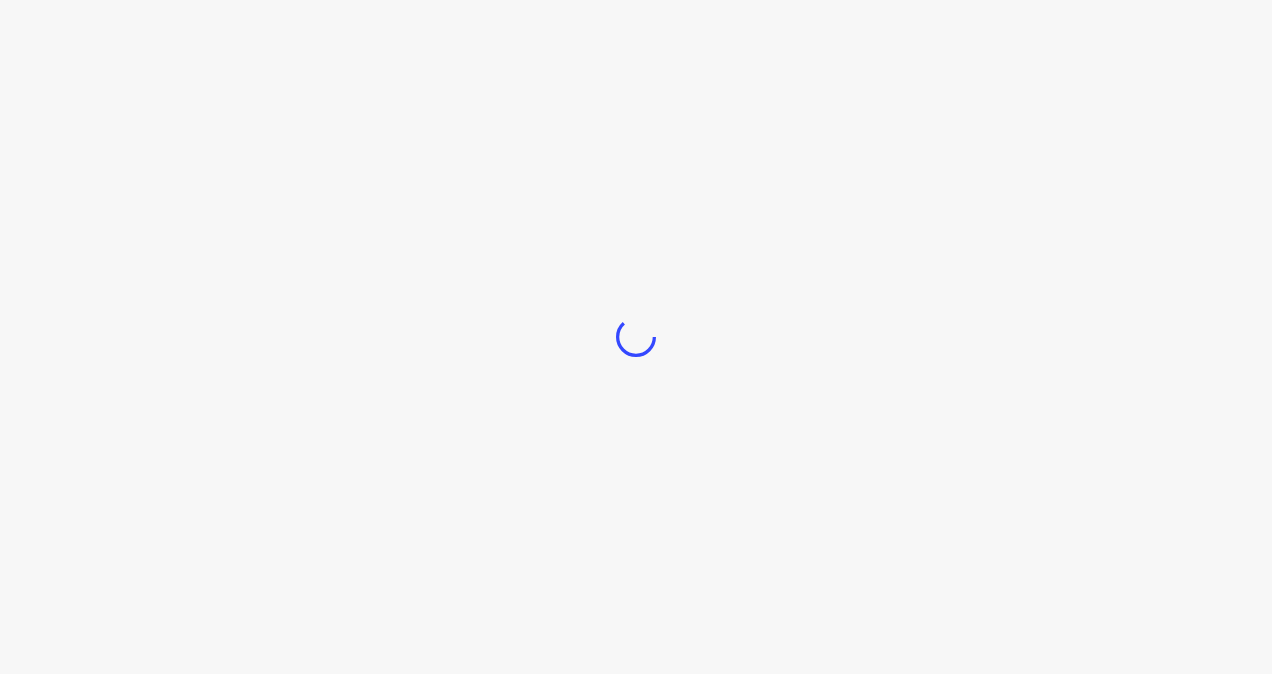 scroll, scrollTop: 0, scrollLeft: 0, axis: both 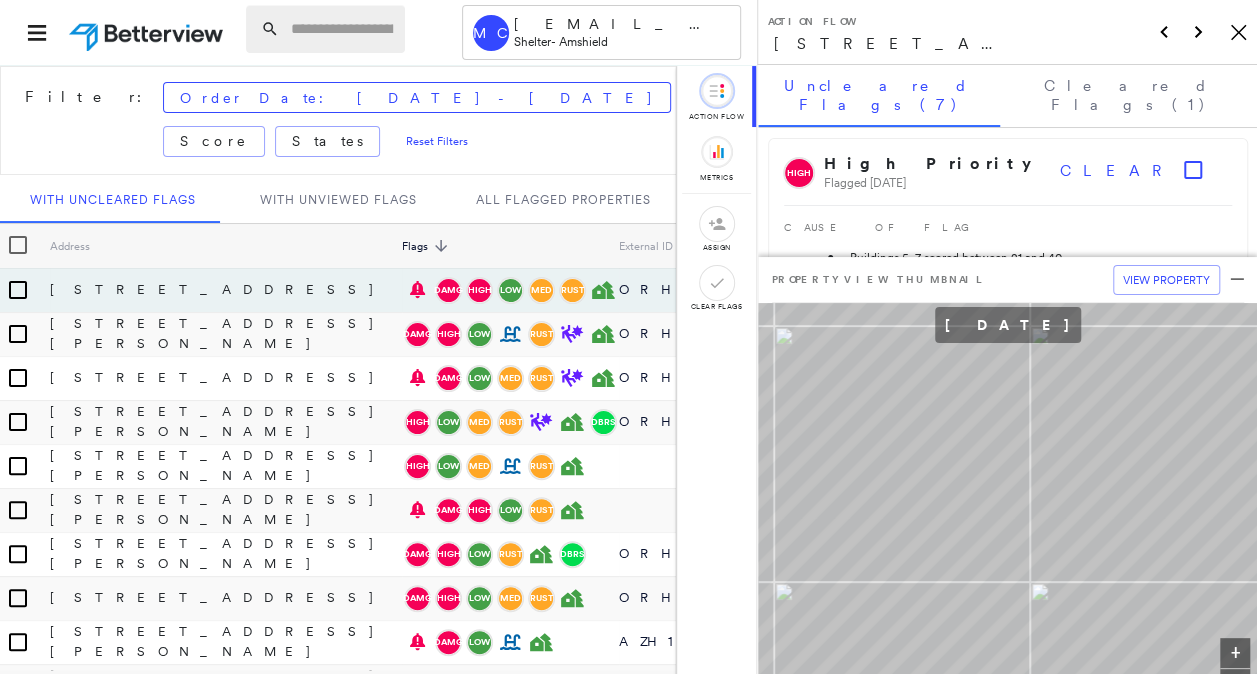 click at bounding box center (342, 29) 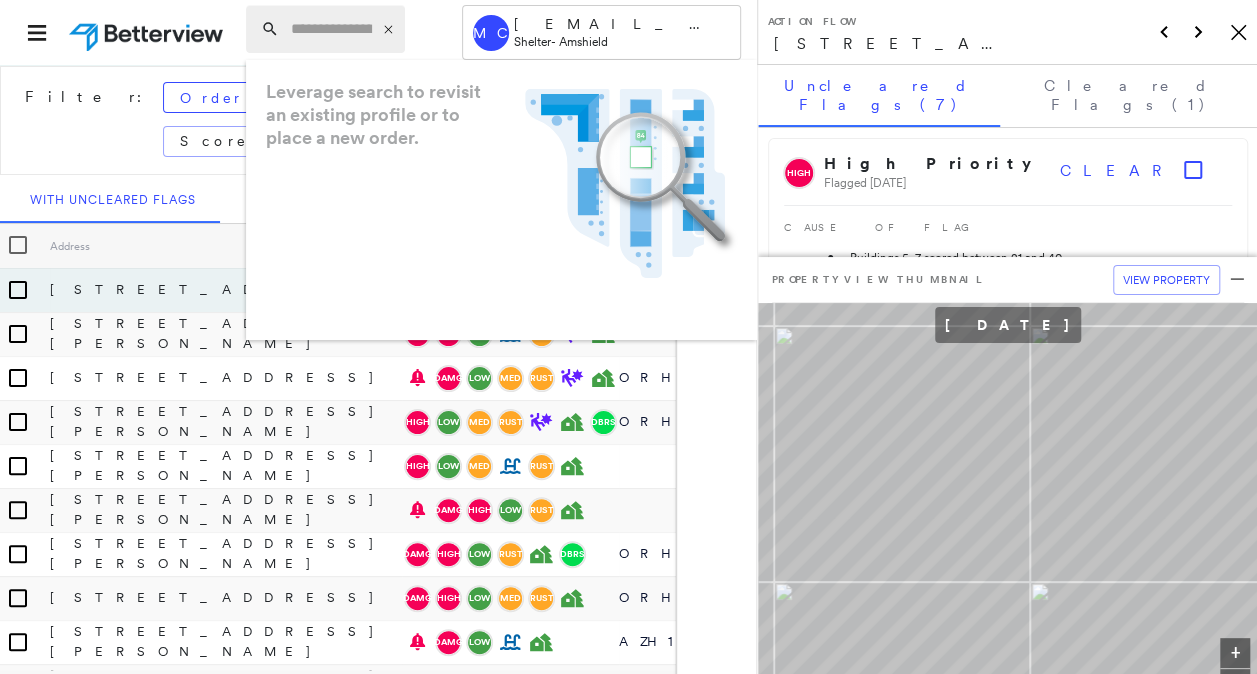 paste on "**********" 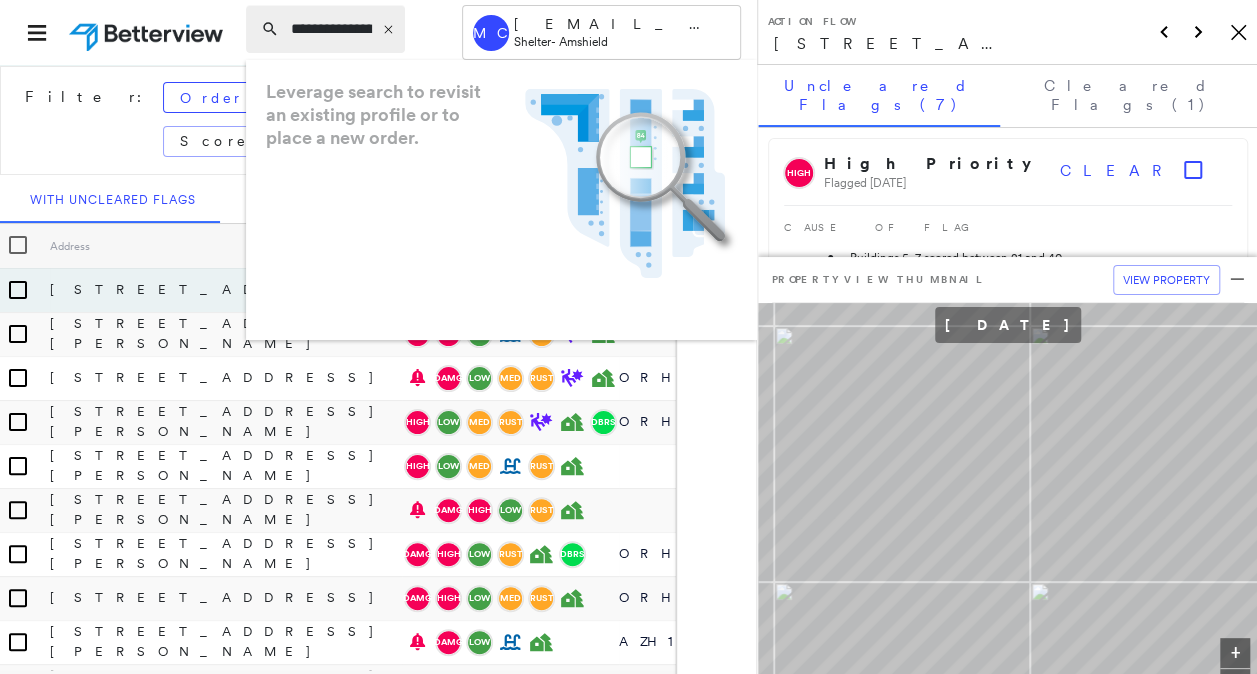 scroll, scrollTop: 0, scrollLeft: 316, axis: horizontal 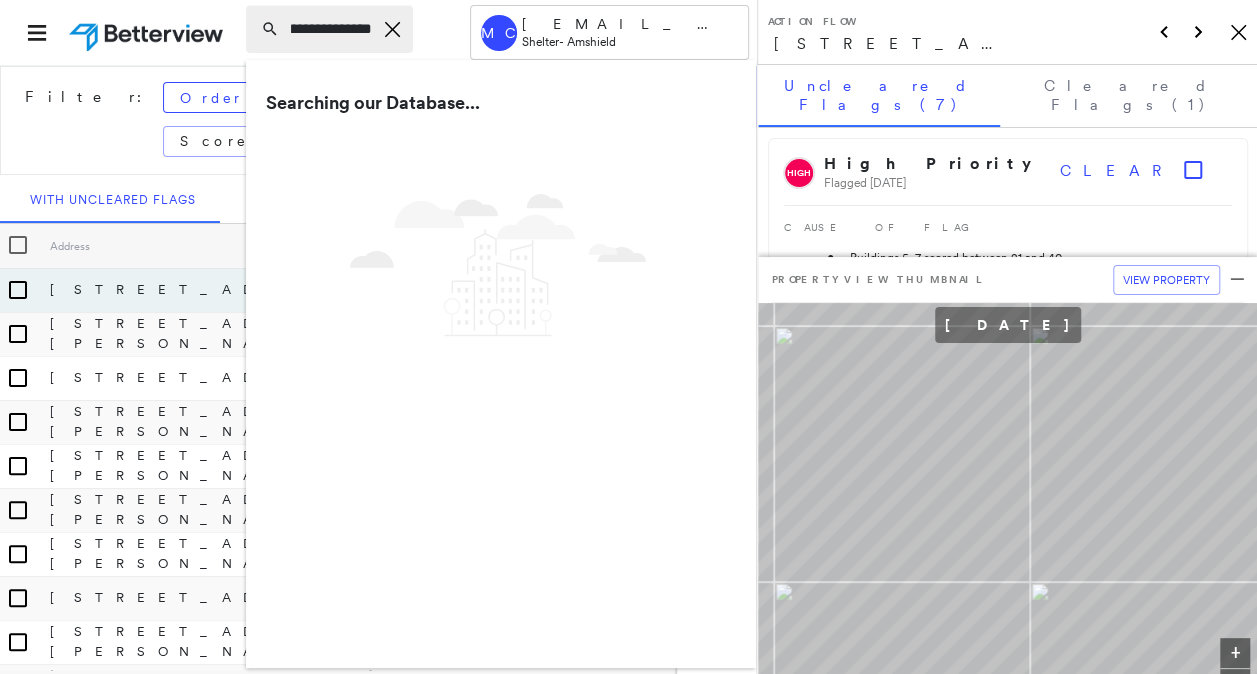 type on "**********" 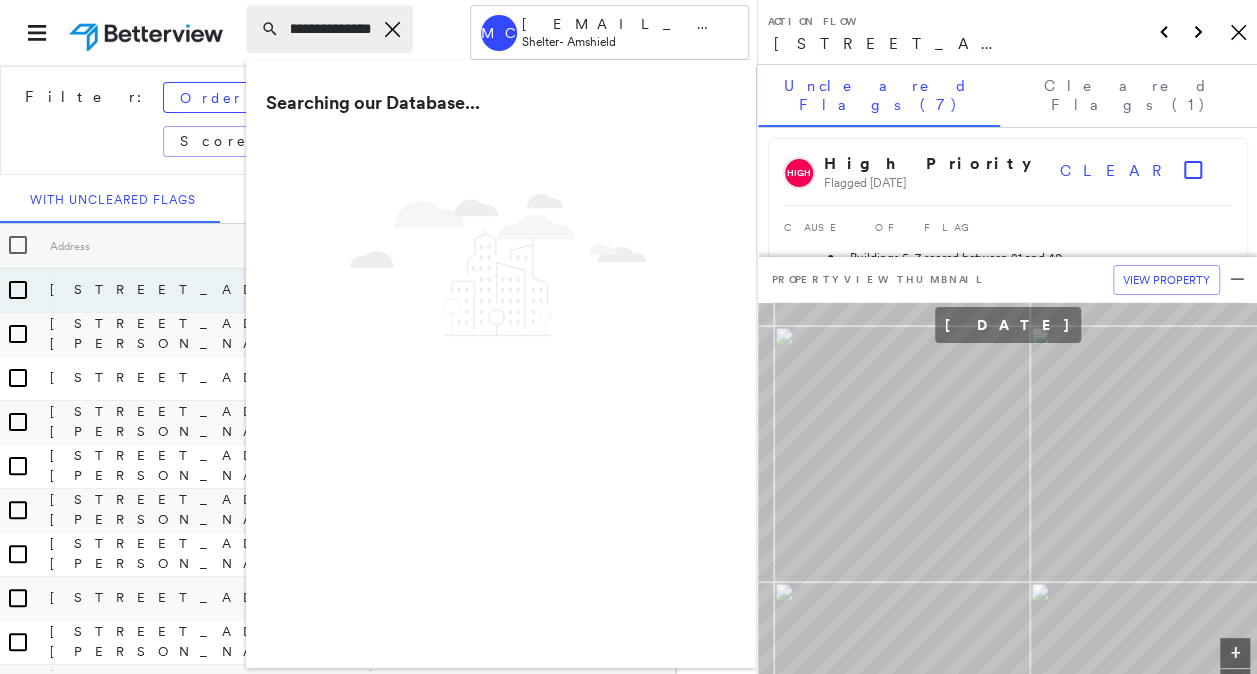 scroll, scrollTop: 0, scrollLeft: 0, axis: both 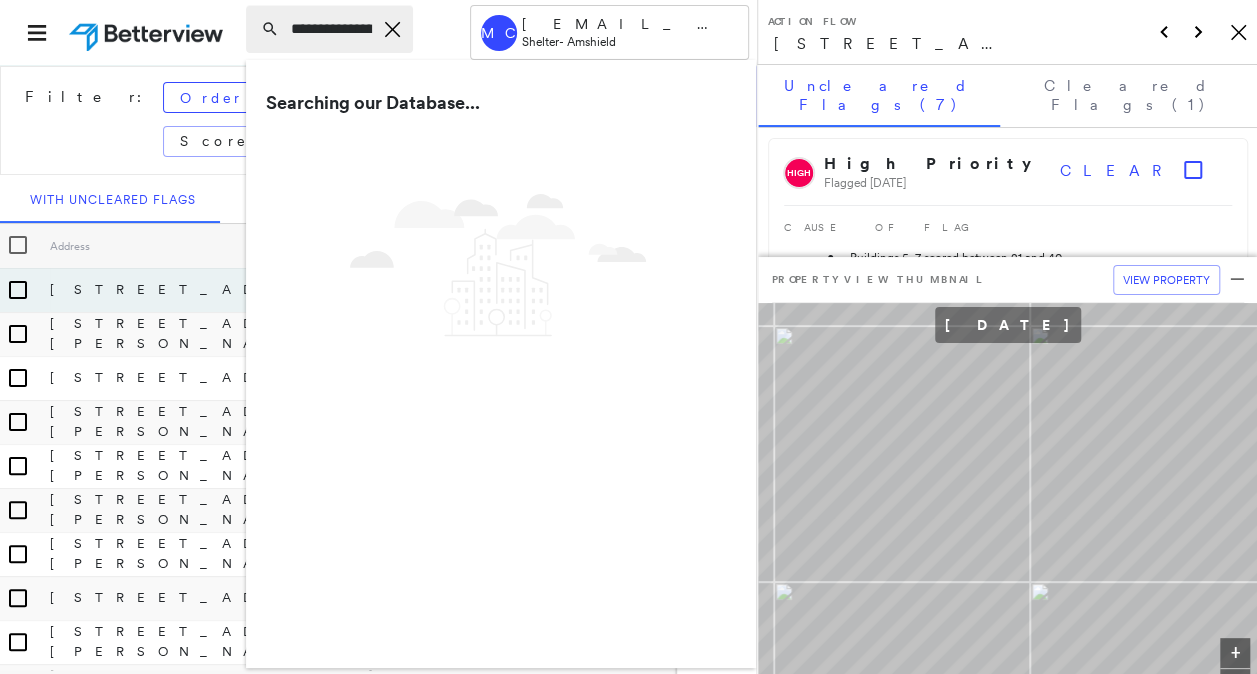 drag, startPoint x: 374, startPoint y: 30, endPoint x: 316, endPoint y: 28, distance: 58.034473 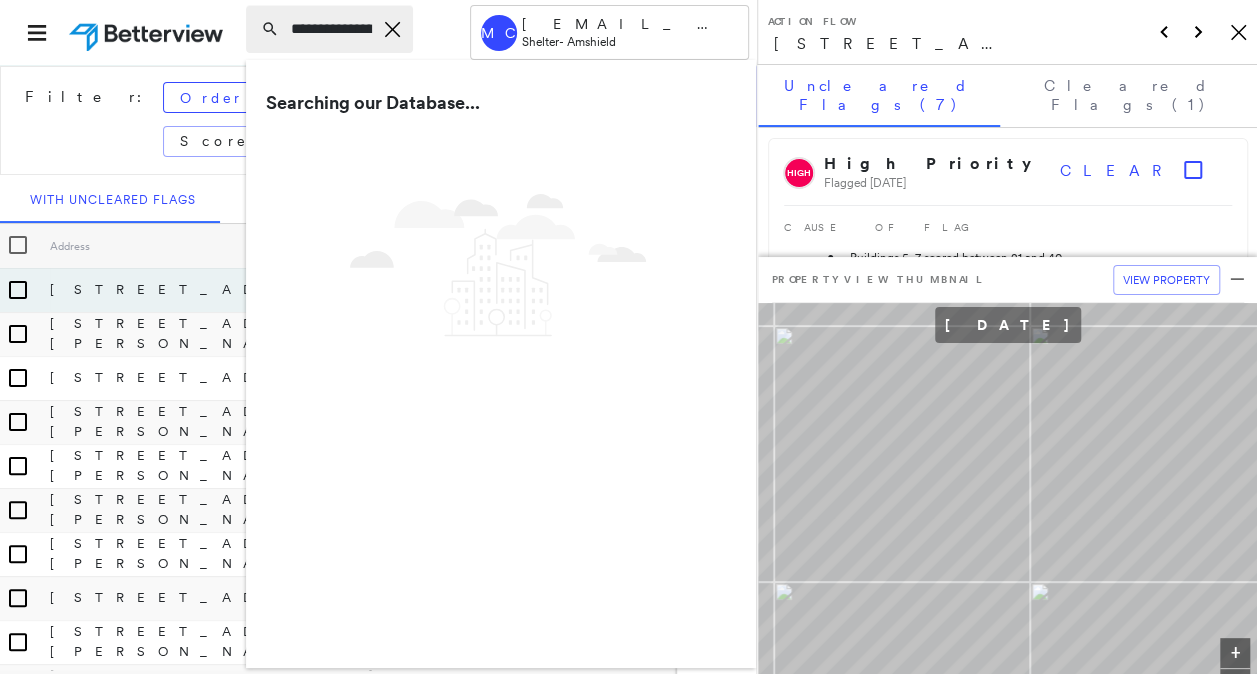 click on "**********" at bounding box center (331, 29) 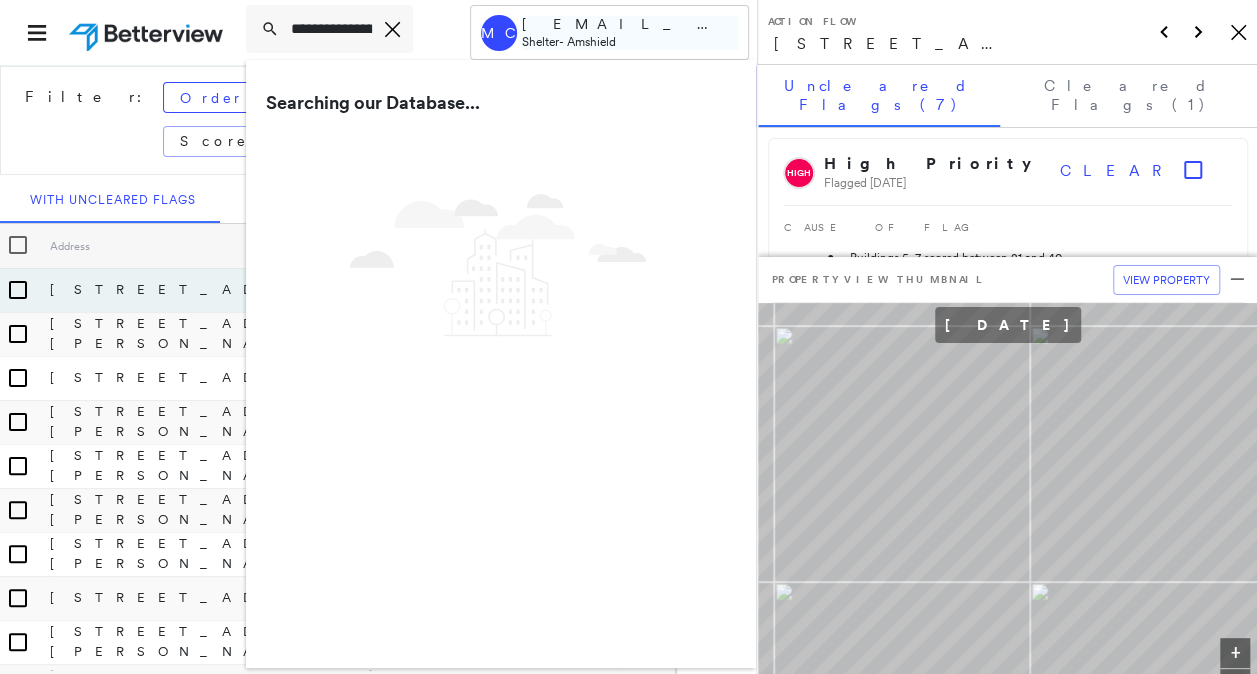scroll, scrollTop: 0, scrollLeft: 317, axis: horizontal 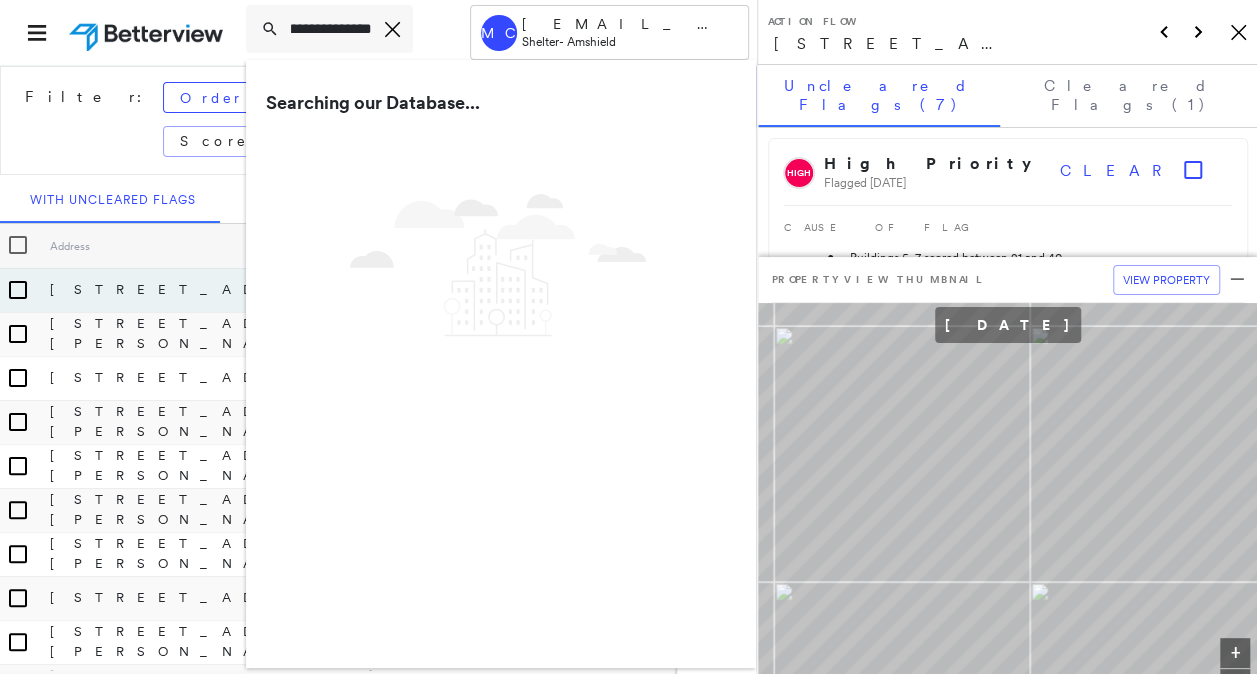 drag, startPoint x: 370, startPoint y: 26, endPoint x: 700, endPoint y: 58, distance: 331.54788 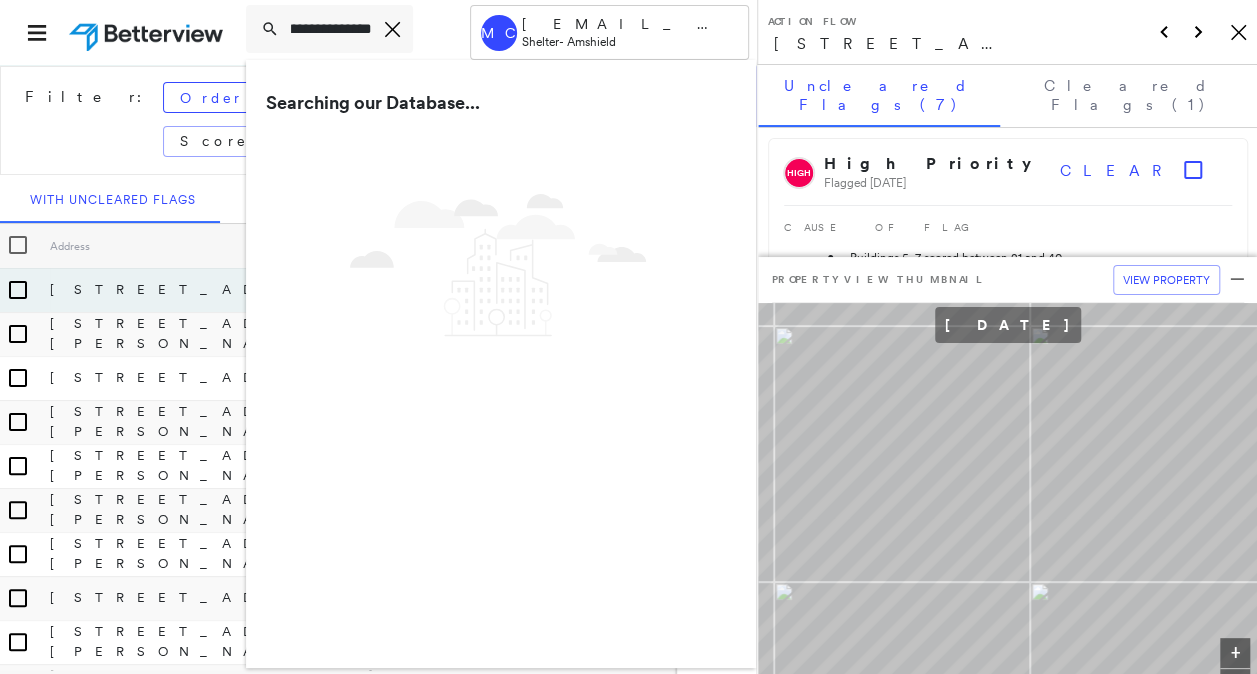 click on "**********" at bounding box center [378, 32] 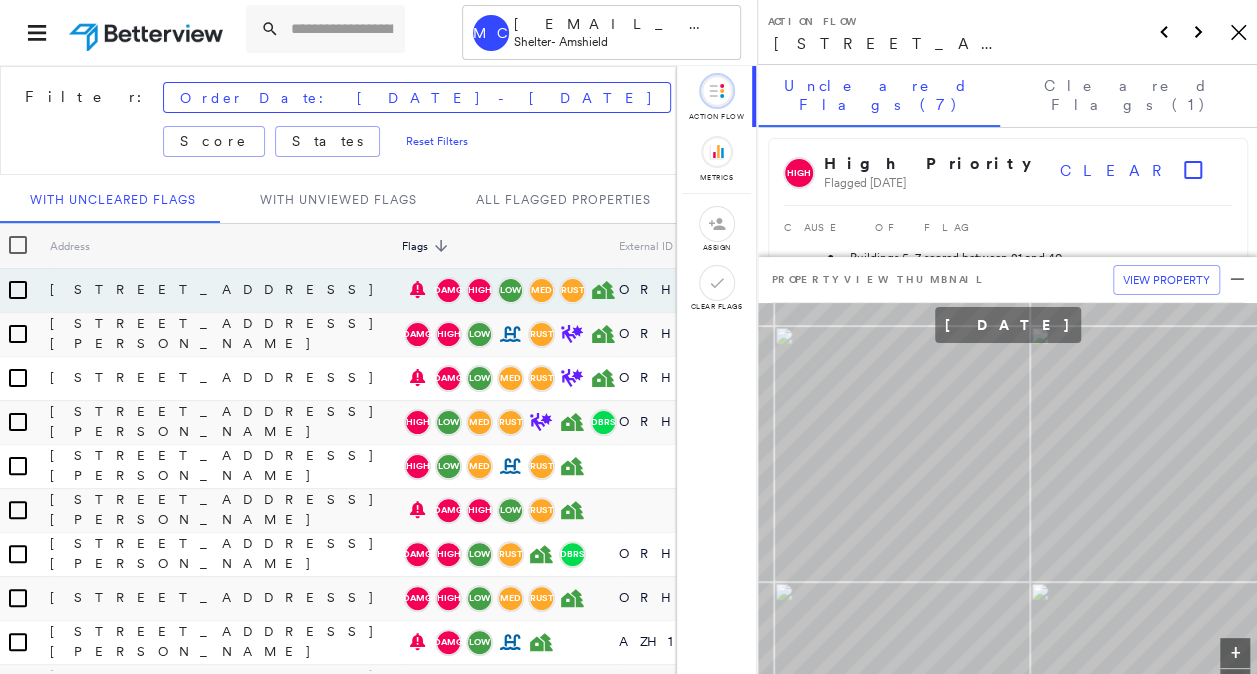 scroll, scrollTop: 0, scrollLeft: 0, axis: both 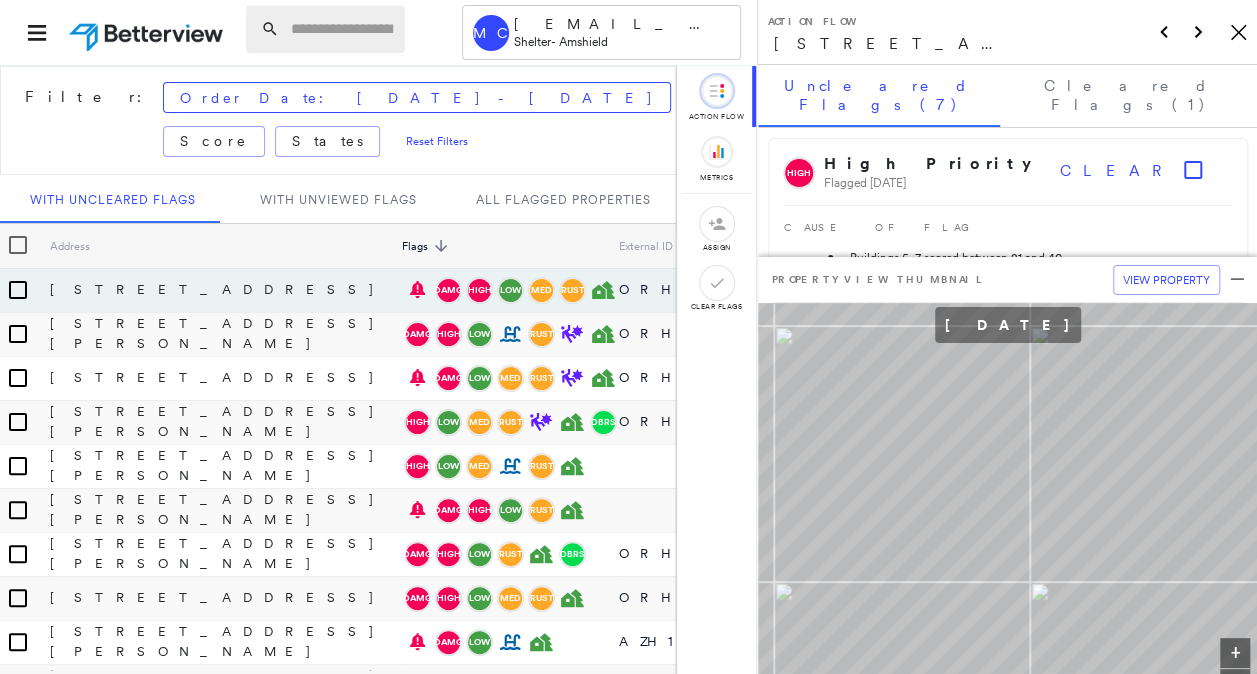 paste on "**********" 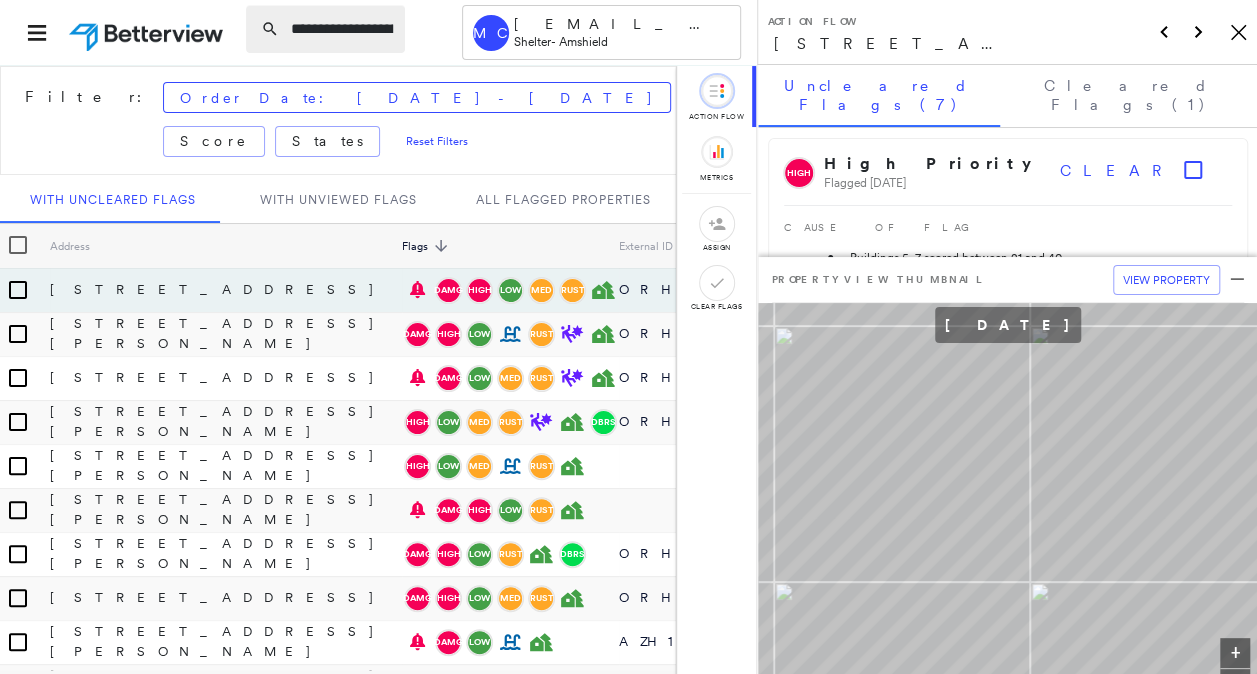 scroll, scrollTop: 0, scrollLeft: 296, axis: horizontal 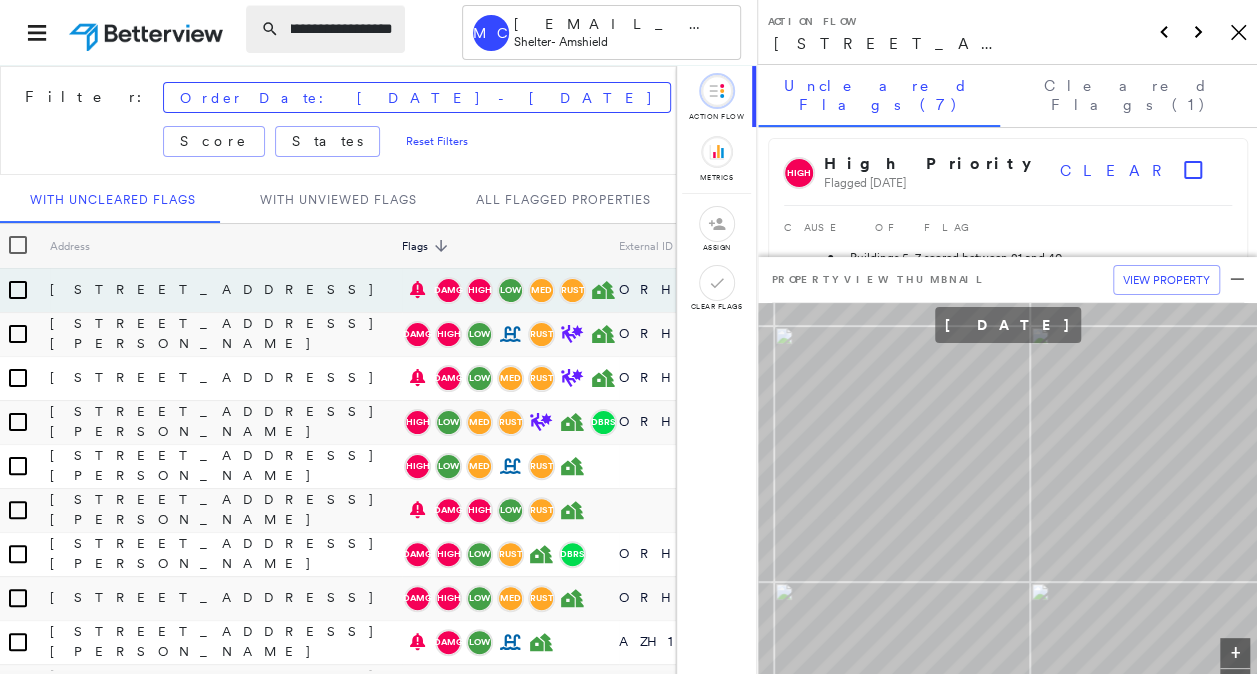 drag, startPoint x: 392, startPoint y: 32, endPoint x: 357, endPoint y: 24, distance: 35.902645 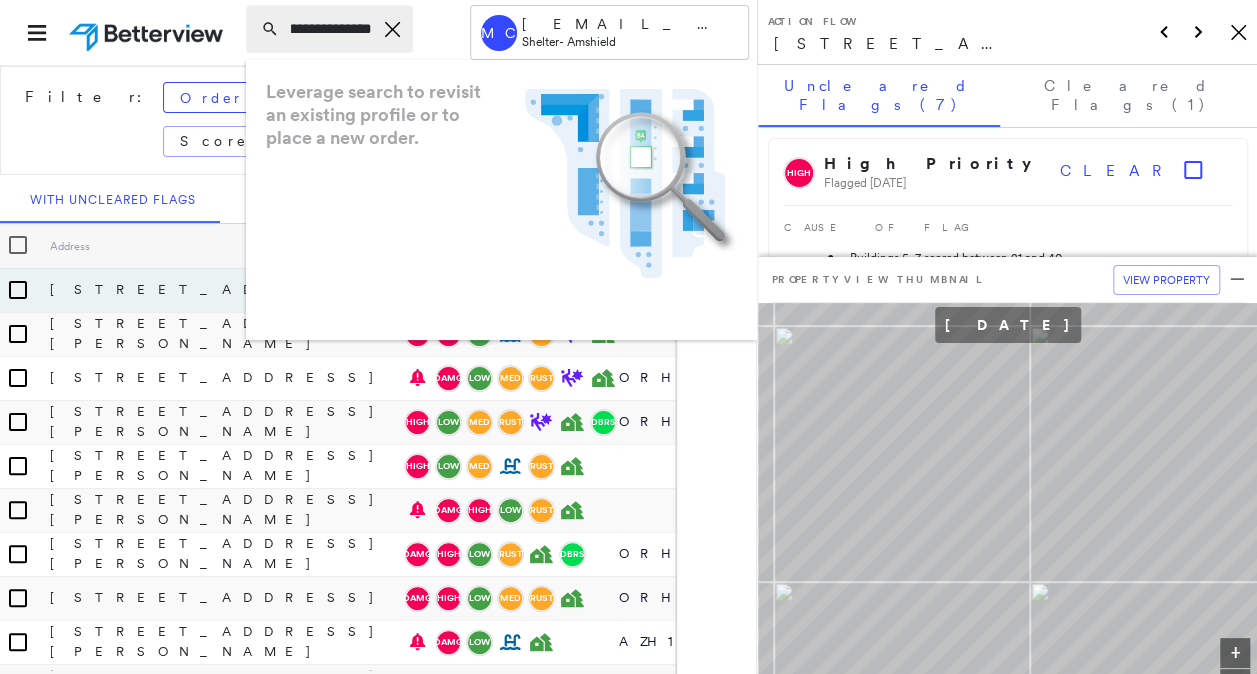 scroll, scrollTop: 0, scrollLeft: 278, axis: horizontal 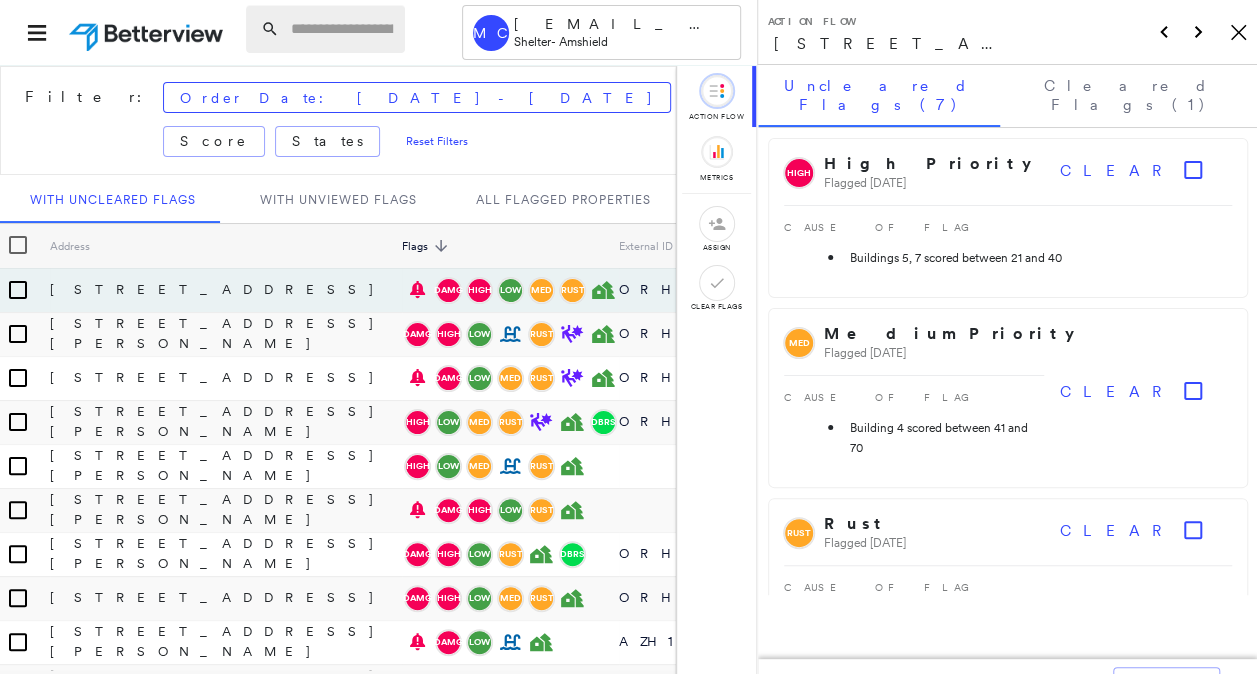 click at bounding box center (342, 29) 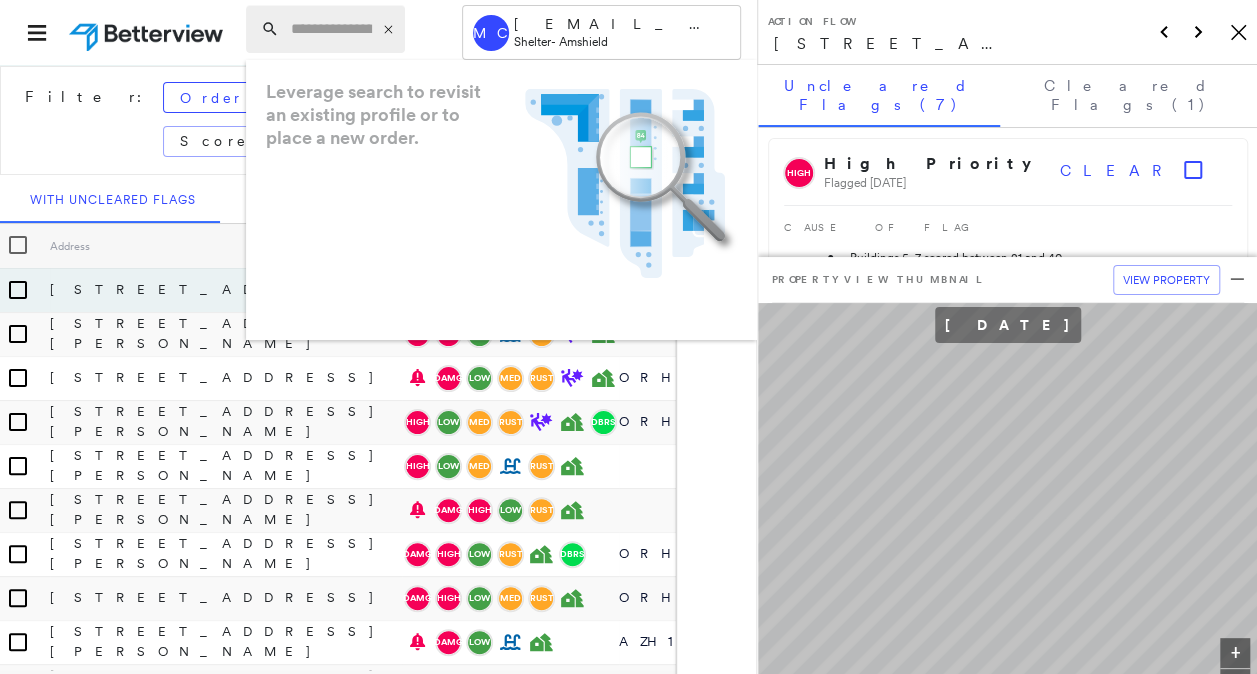 paste on "**********" 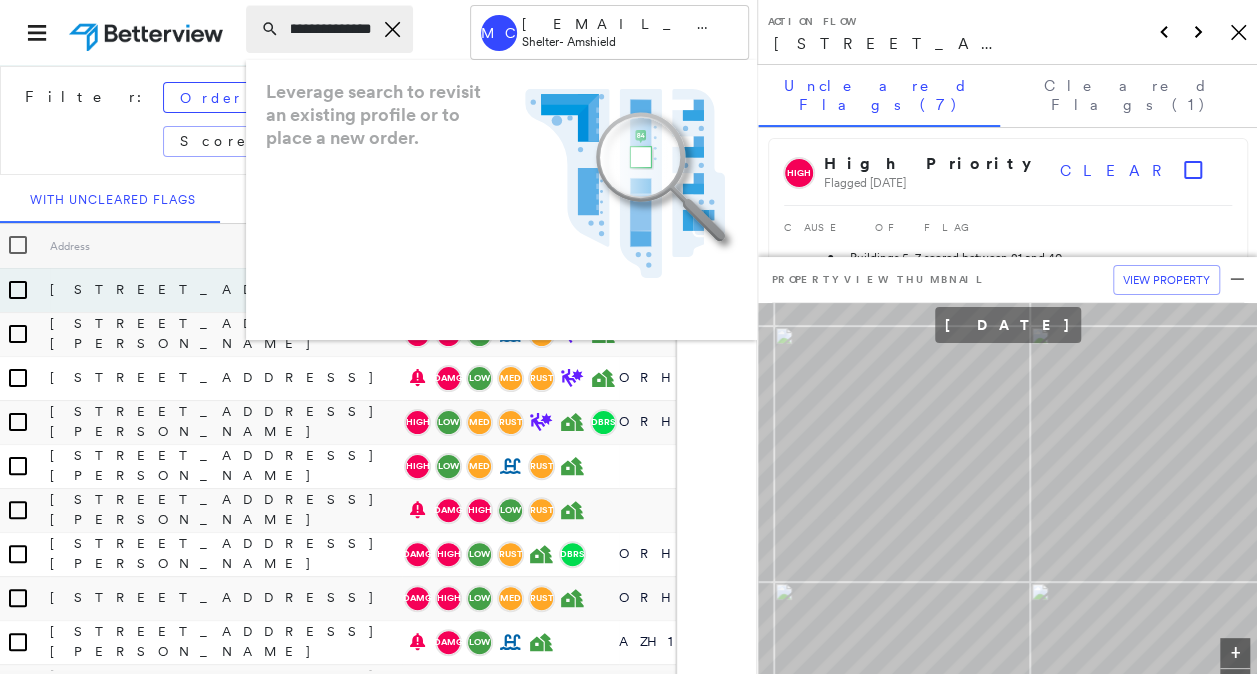 scroll, scrollTop: 0, scrollLeft: 212, axis: horizontal 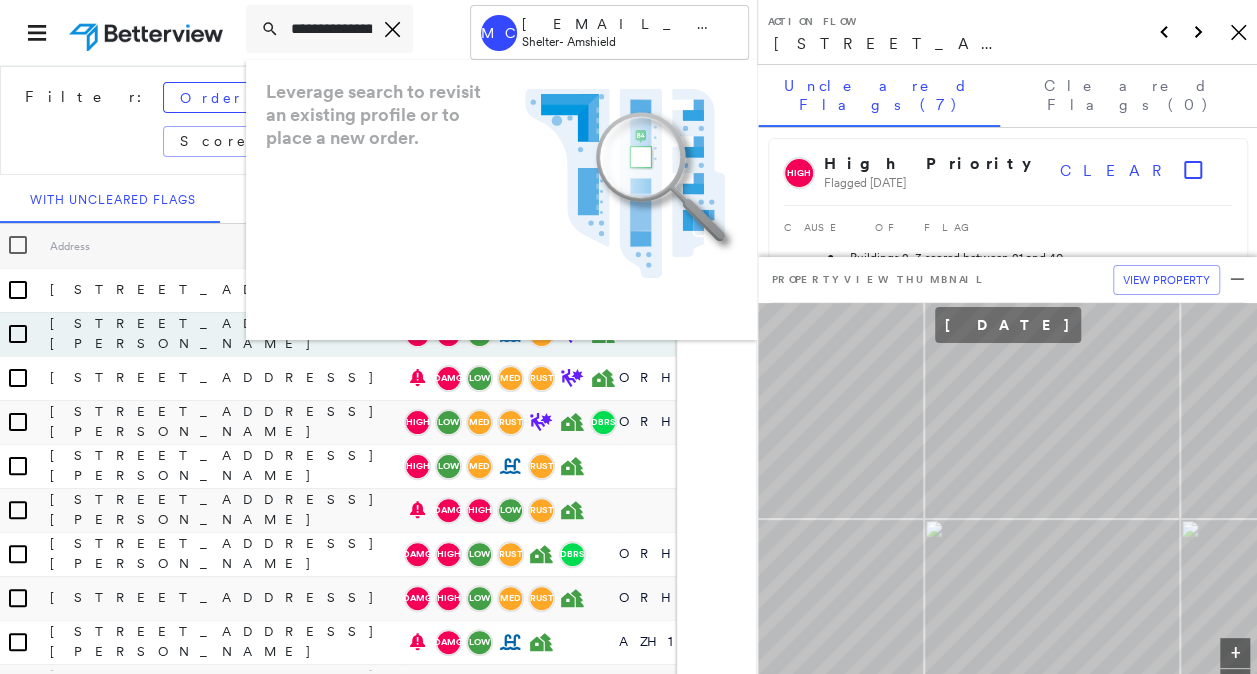 drag, startPoint x: 291, startPoint y: 25, endPoint x: 195, endPoint y: 46, distance: 98.270035 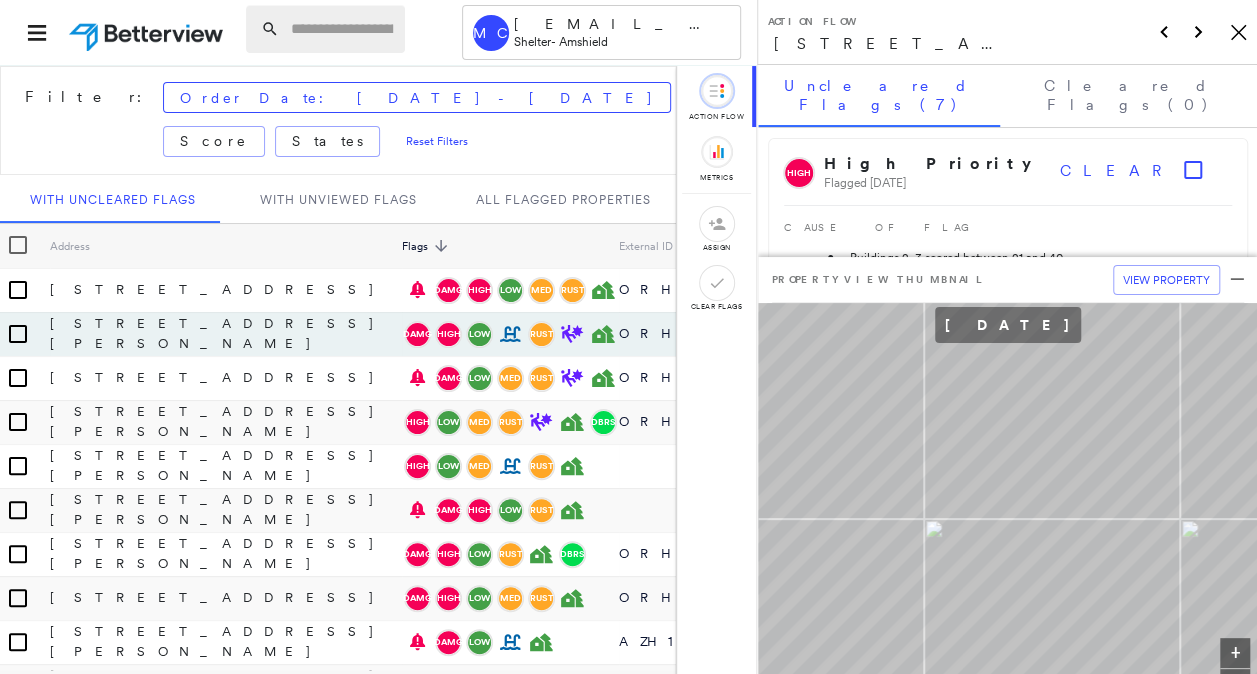 paste on "**********" 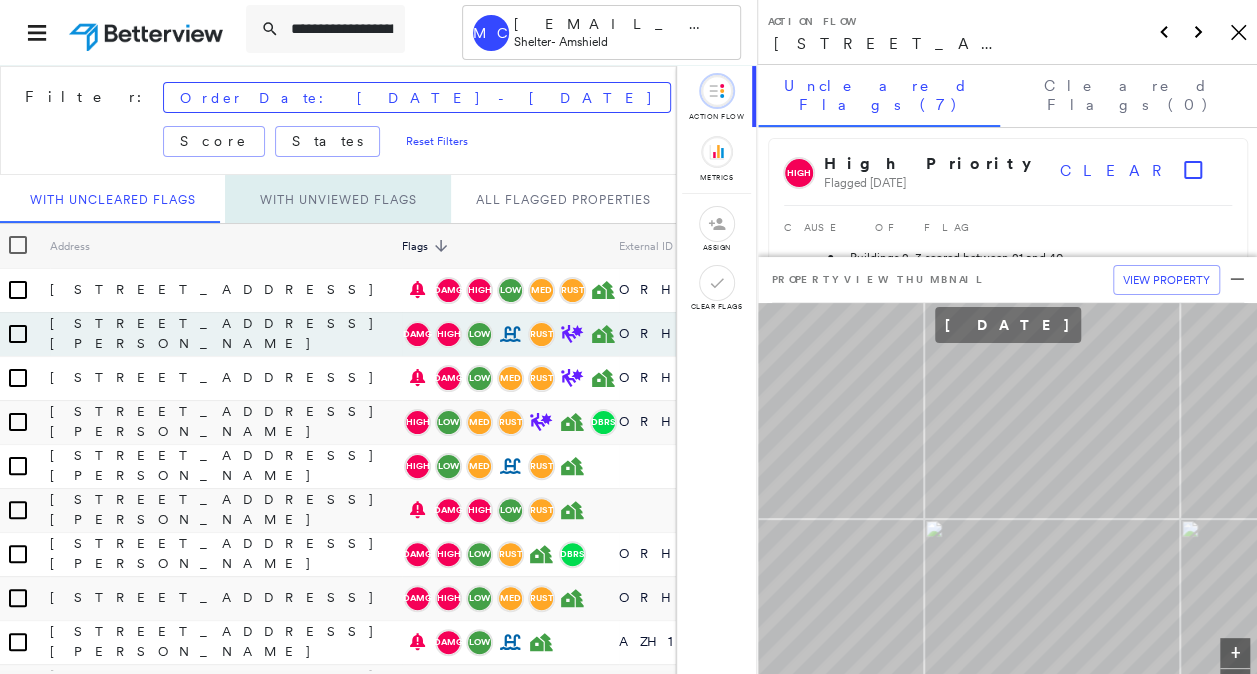 scroll, scrollTop: 0, scrollLeft: 63, axis: horizontal 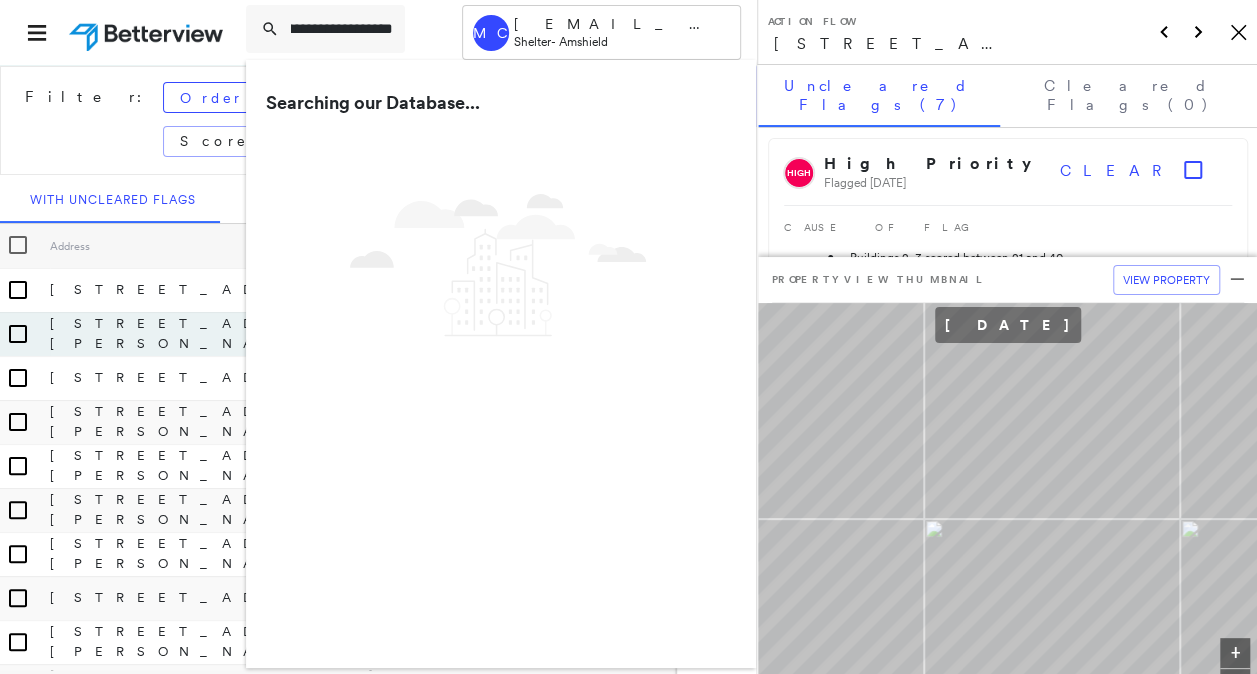 type on "**********" 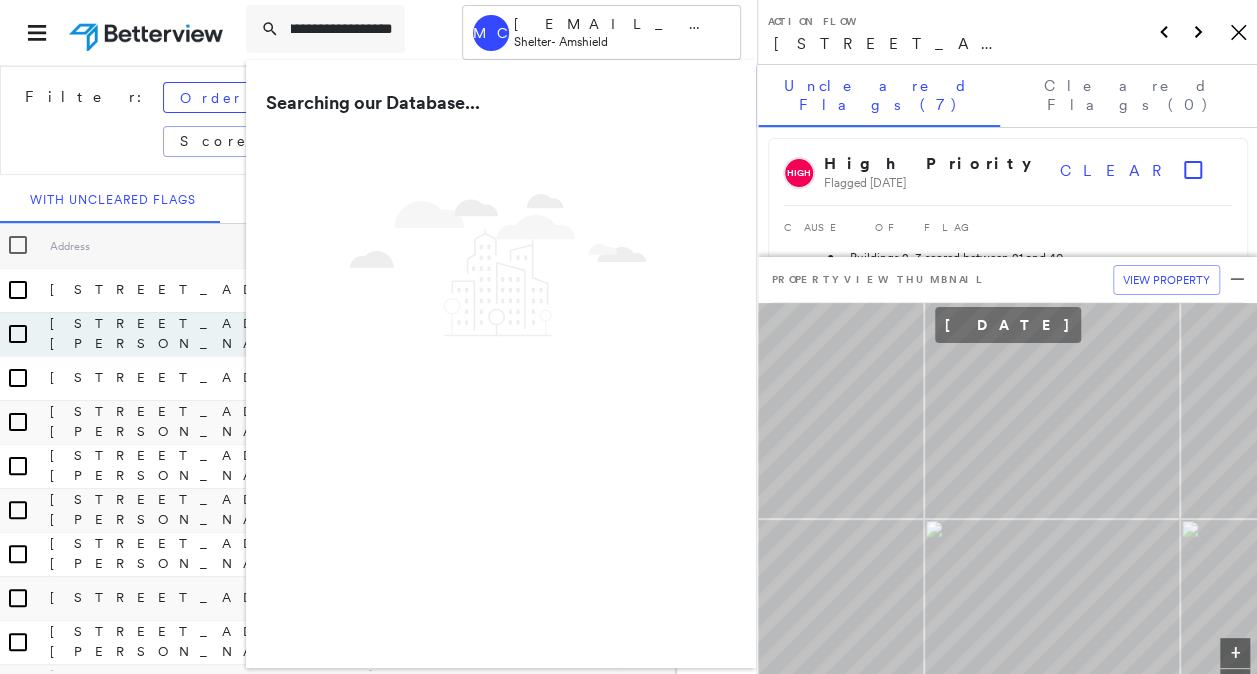 scroll, scrollTop: 0, scrollLeft: 0, axis: both 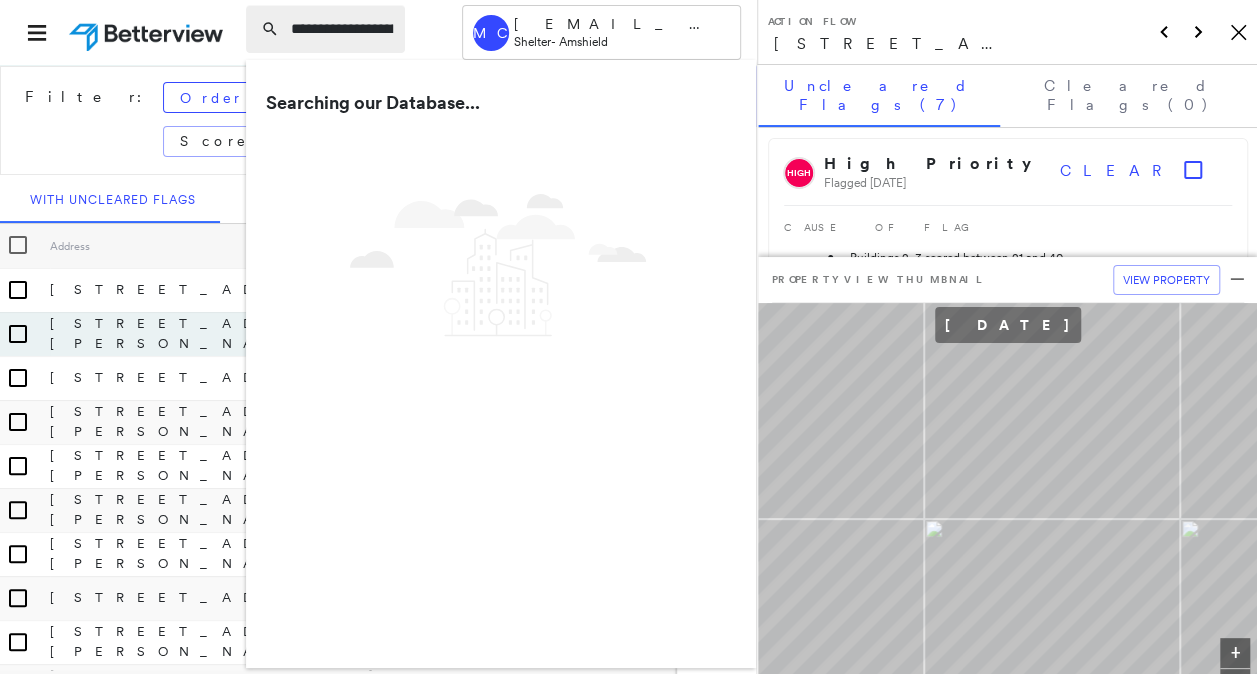 click on "**********" at bounding box center (342, 29) 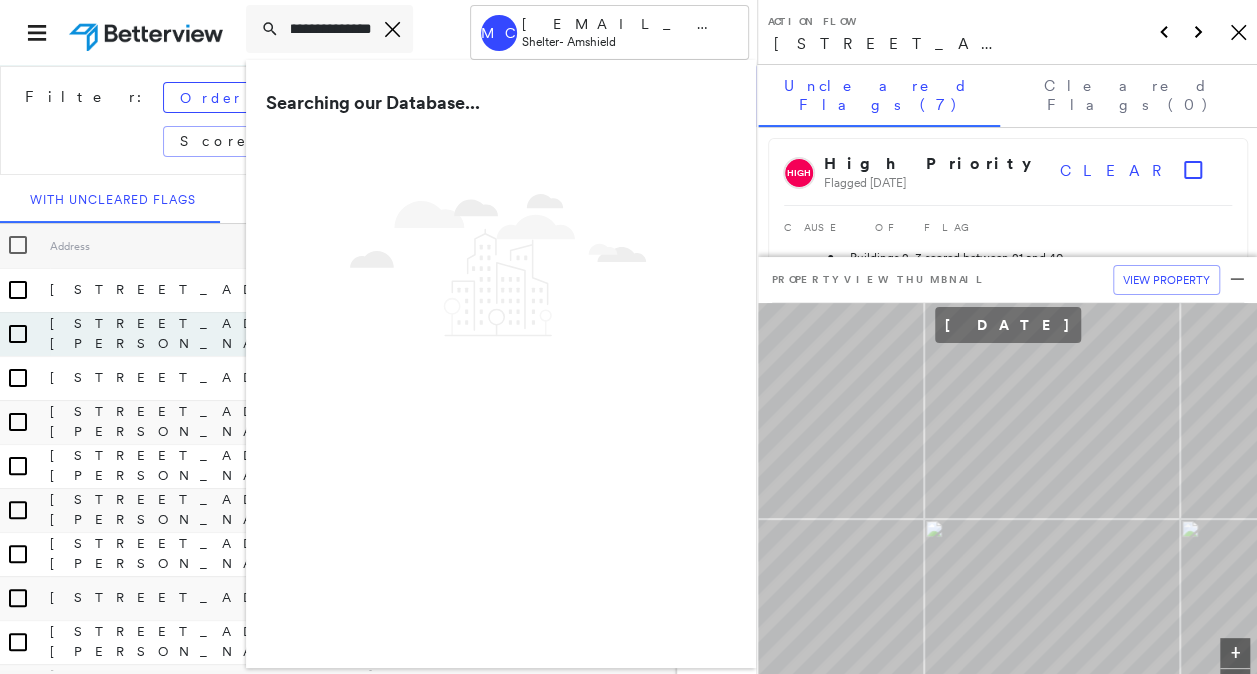 scroll, scrollTop: 0, scrollLeft: 0, axis: both 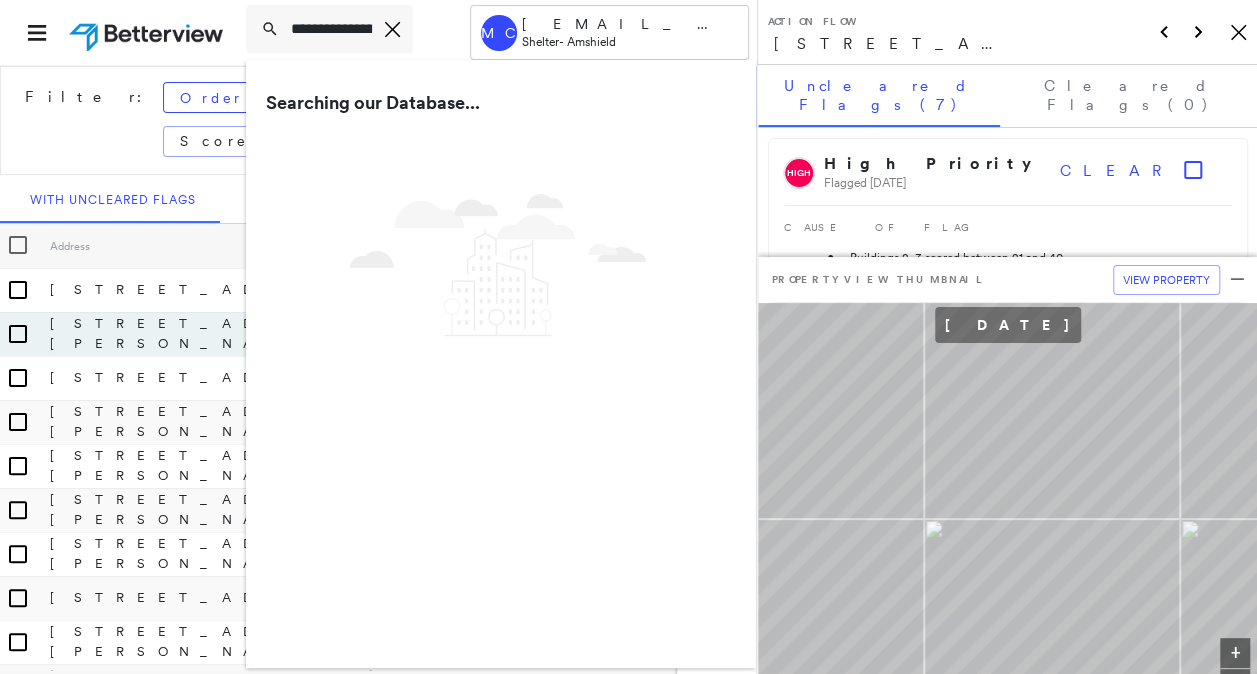 drag, startPoint x: 325, startPoint y: 27, endPoint x: 124, endPoint y: 69, distance: 205.34119 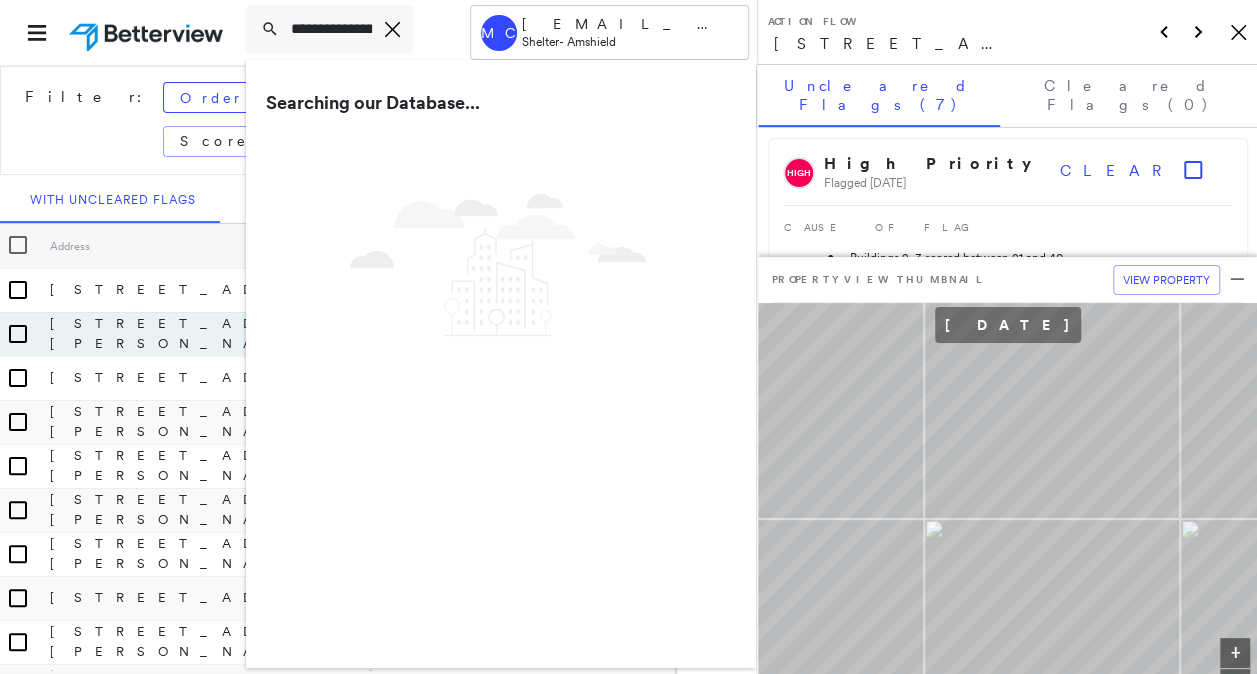 click on "**********" at bounding box center (378, 337) 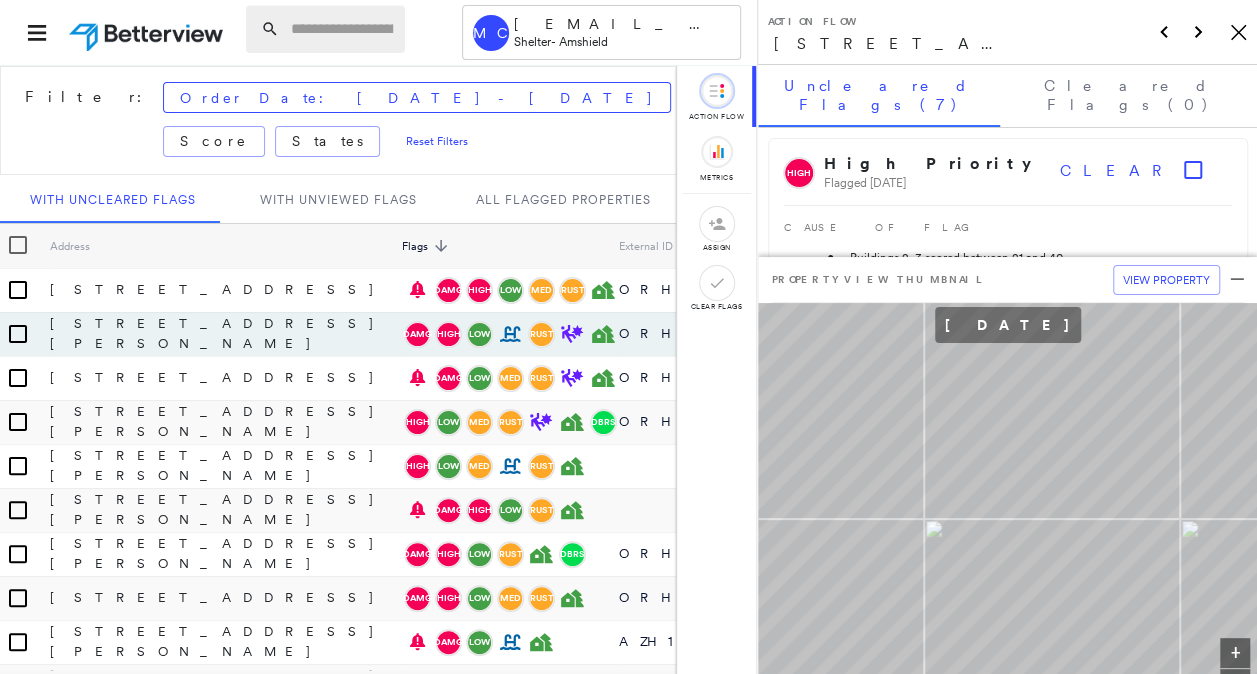 paste on "**********" 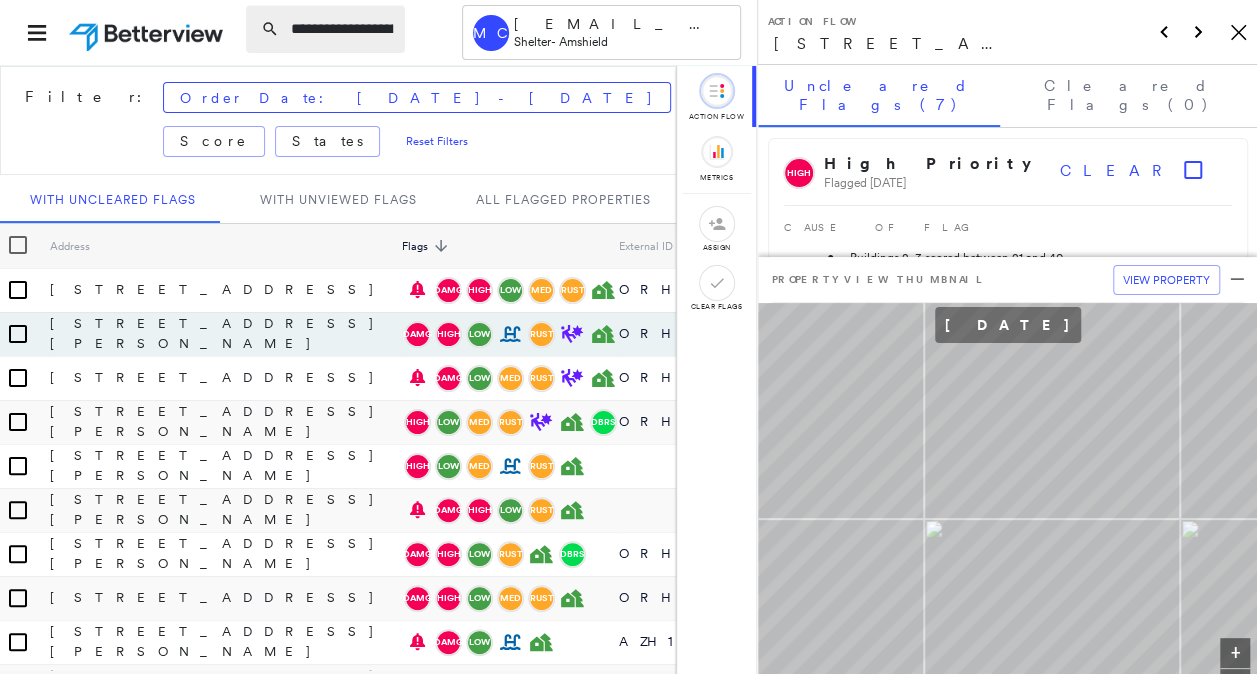 scroll, scrollTop: 0, scrollLeft: 63, axis: horizontal 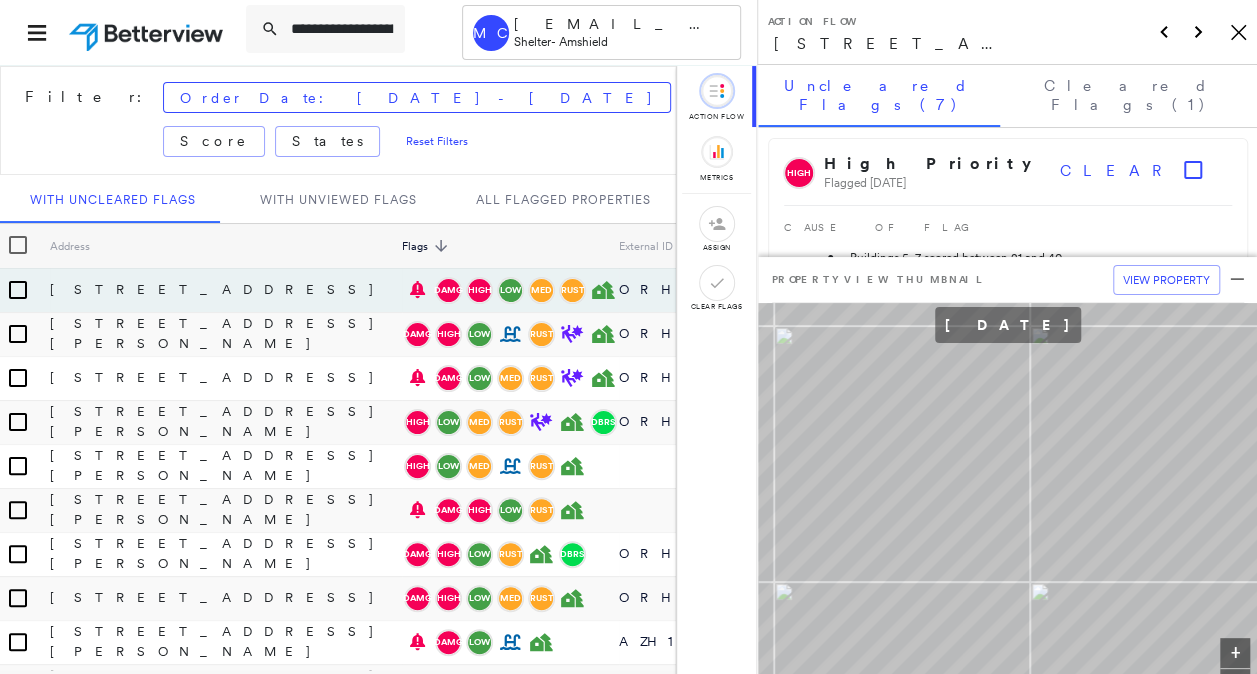 drag, startPoint x: 390, startPoint y: 26, endPoint x: 157, endPoint y: 28, distance: 233.00859 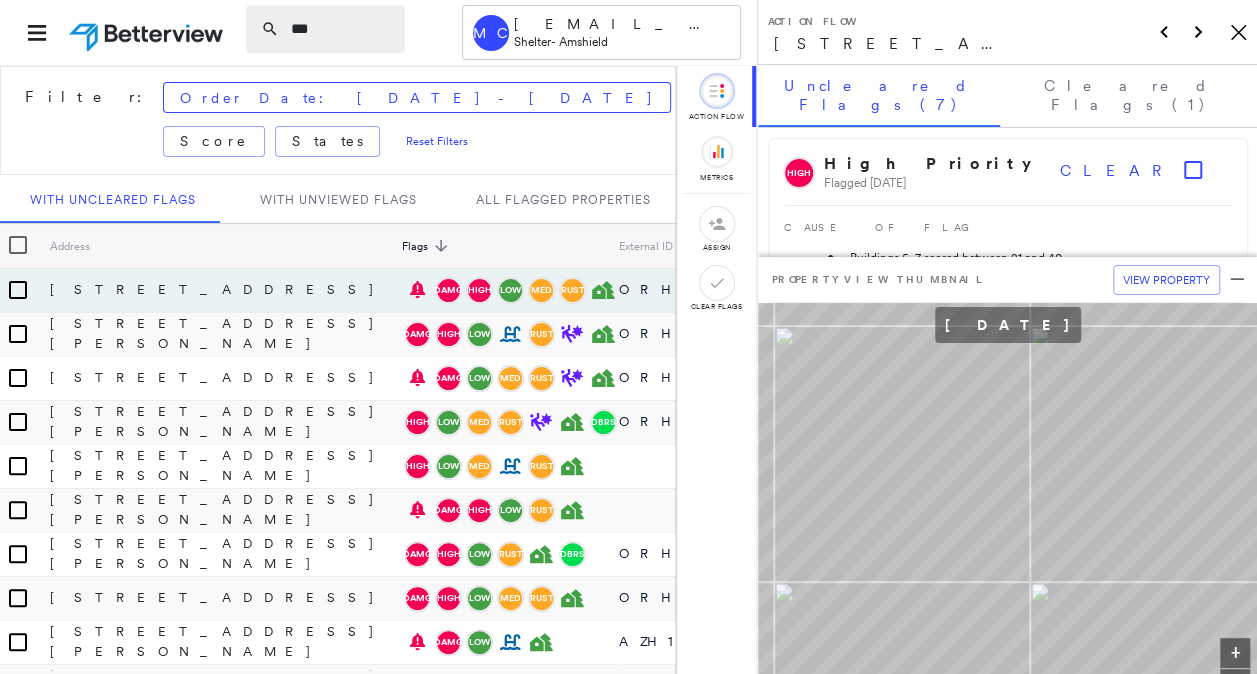 type on "*" 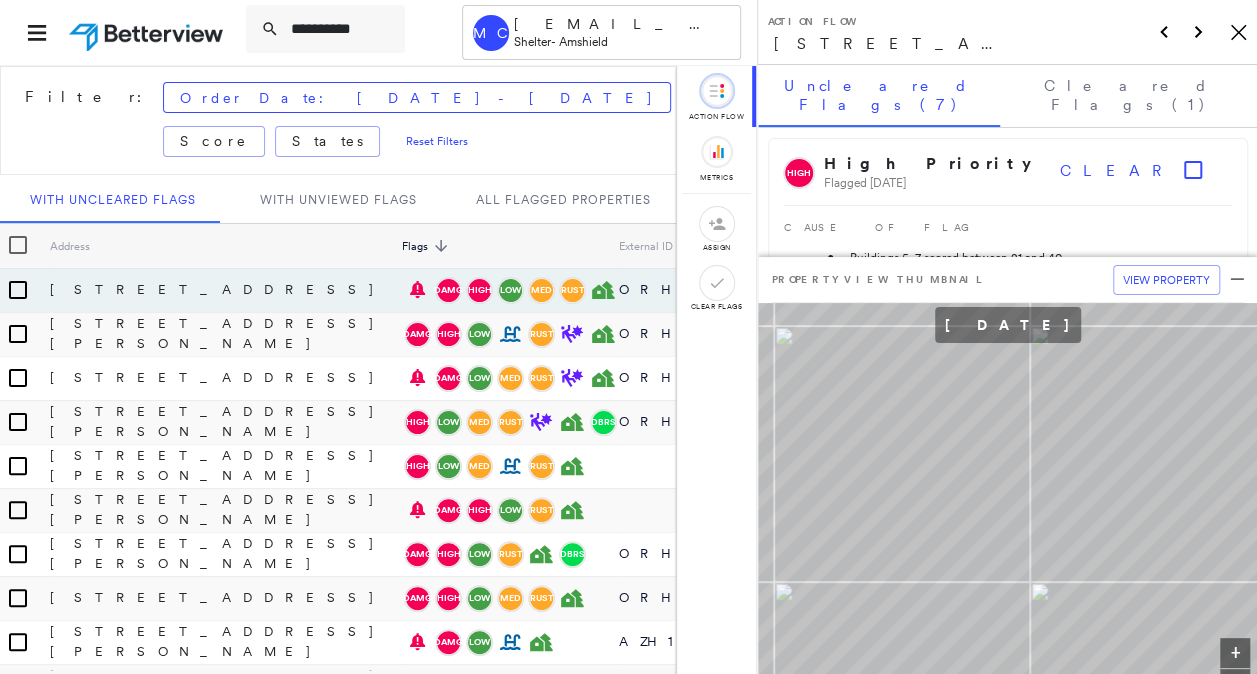drag, startPoint x: 332, startPoint y: 22, endPoint x: 166, endPoint y: -12, distance: 169.44615 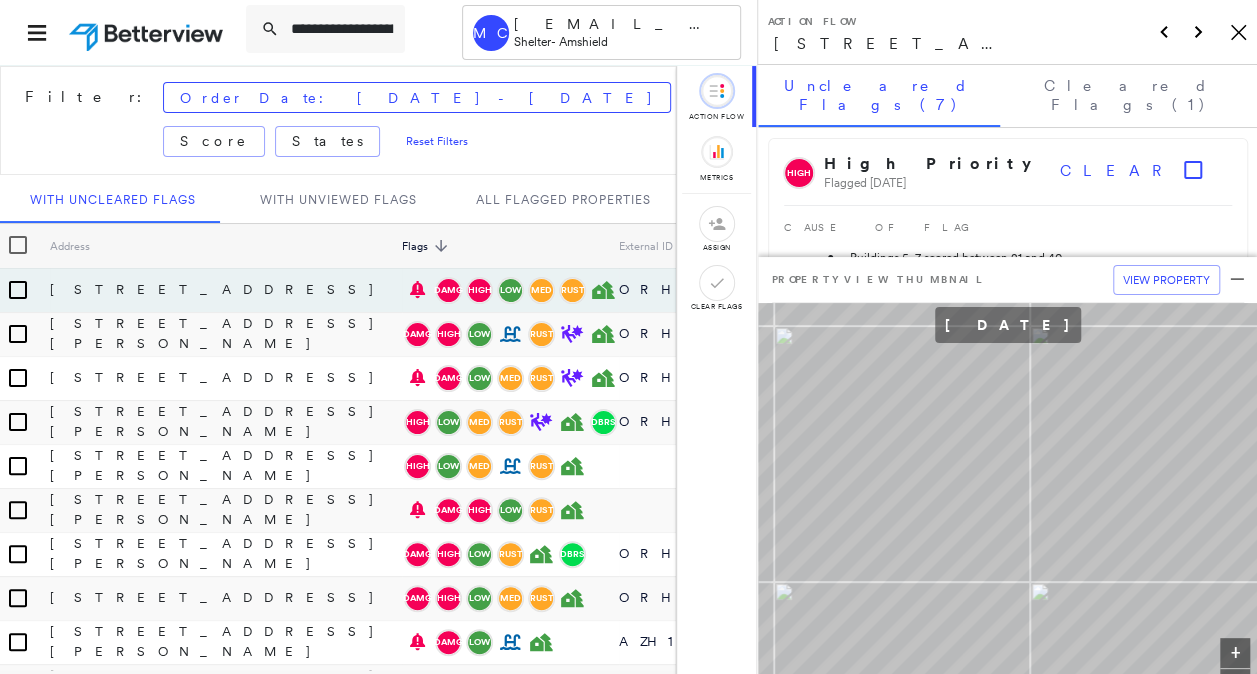 scroll, scrollTop: 0, scrollLeft: 64, axis: horizontal 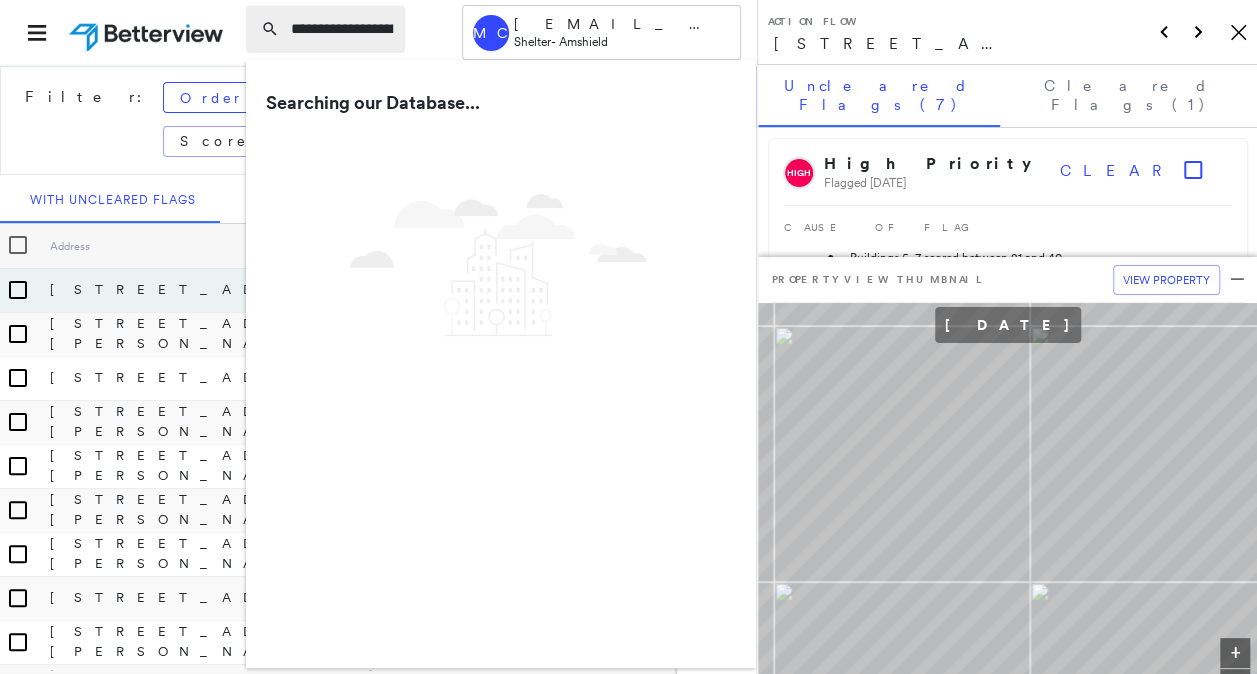 drag, startPoint x: 382, startPoint y: 23, endPoint x: 322, endPoint y: 30, distance: 60.40695 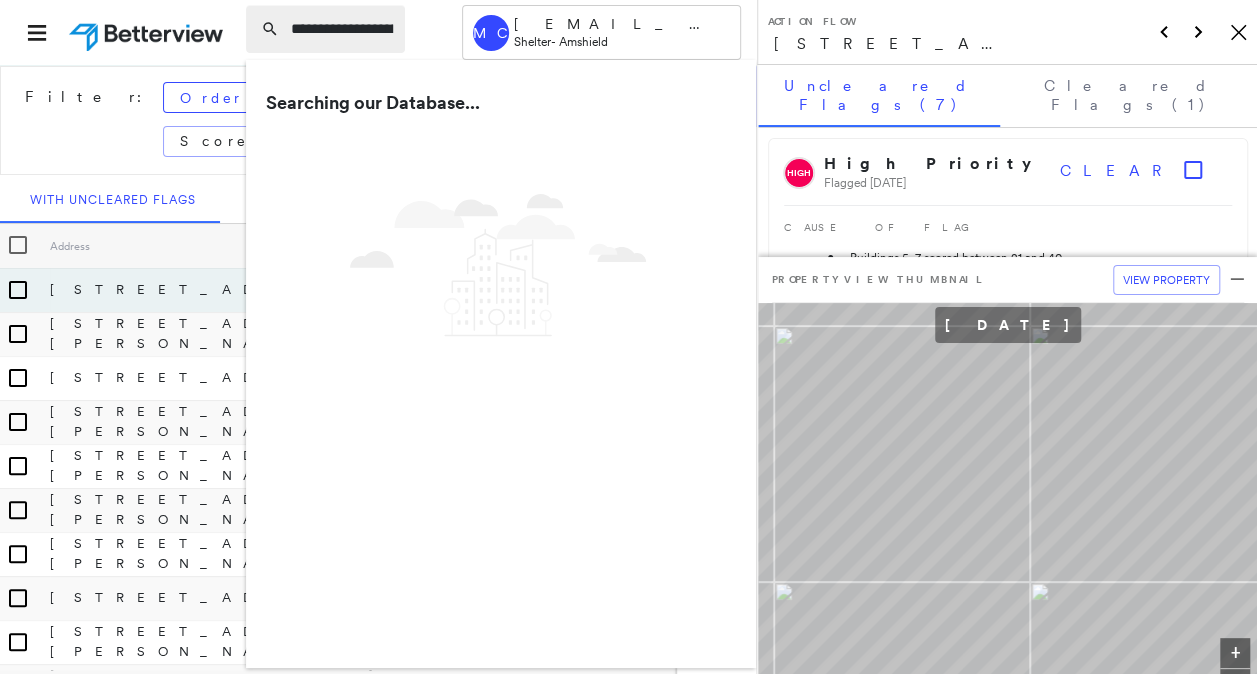 click on "**********" at bounding box center (342, 29) 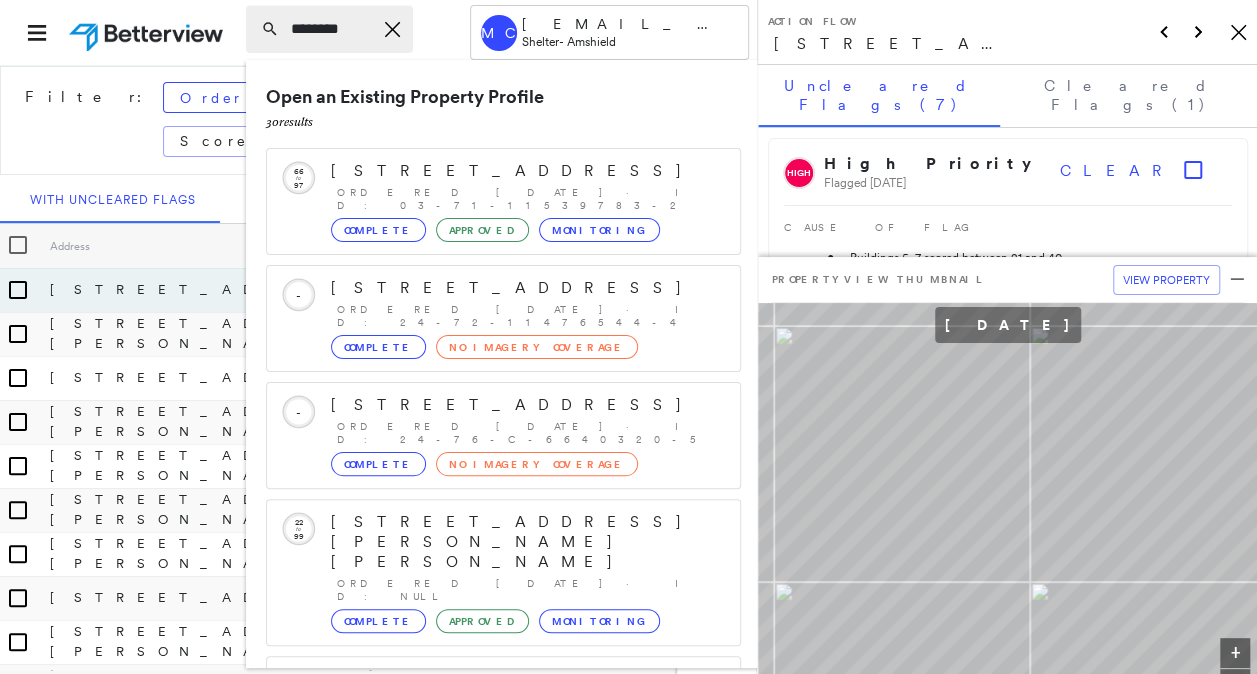 click on "*******" at bounding box center (331, 29) 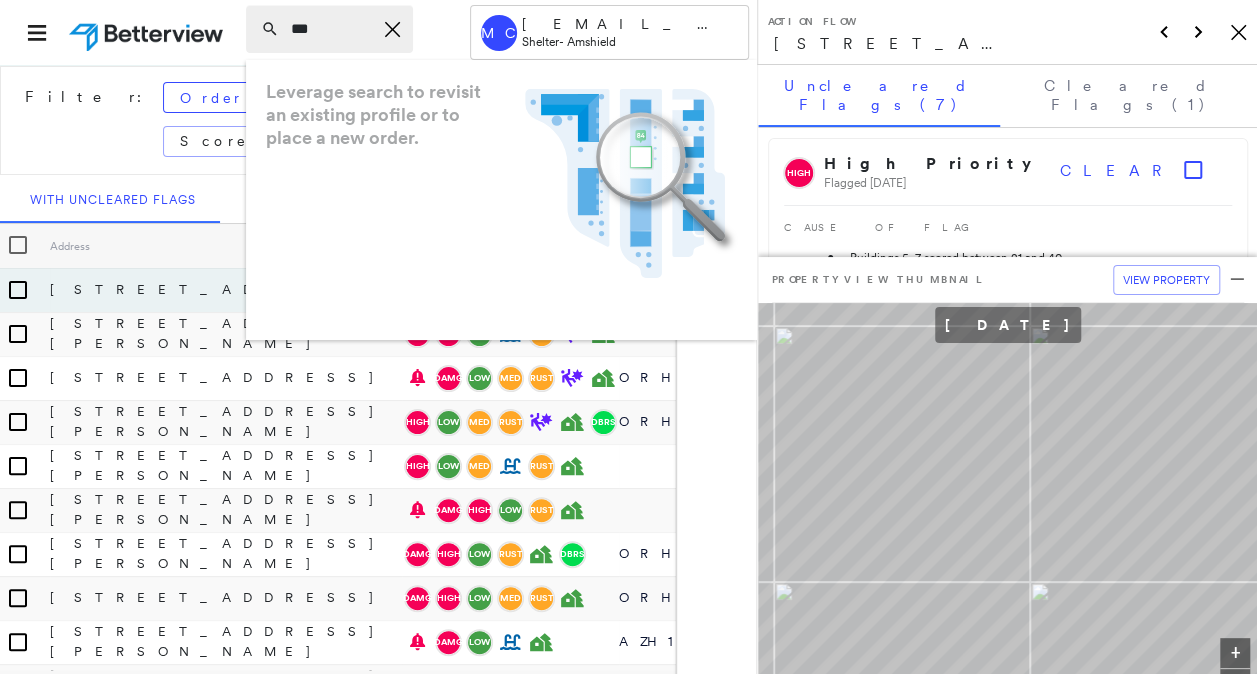 type on "*" 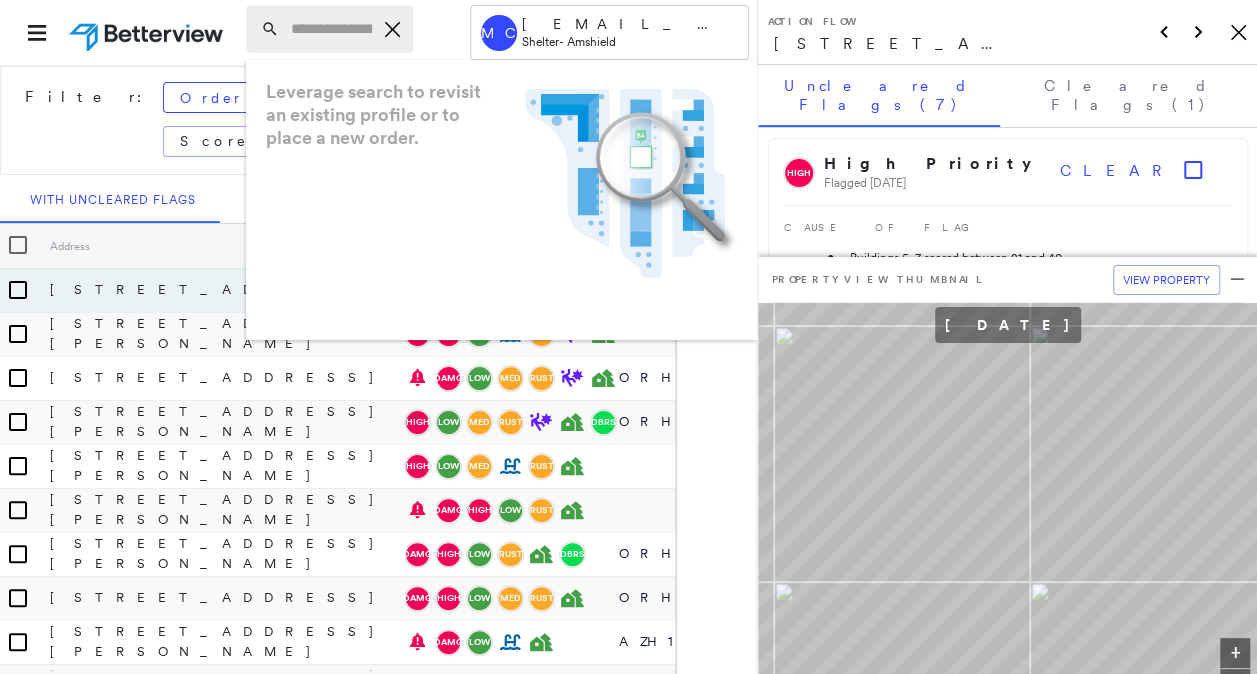paste on "**********" 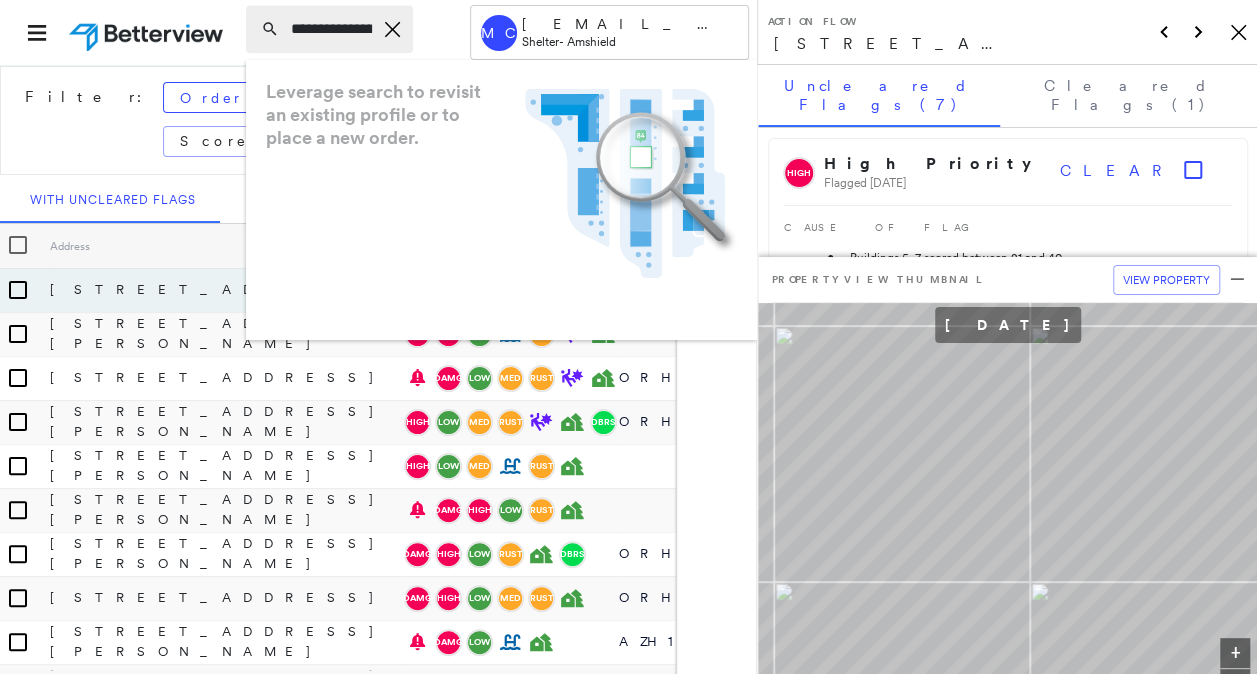 scroll, scrollTop: 0, scrollLeft: 84, axis: horizontal 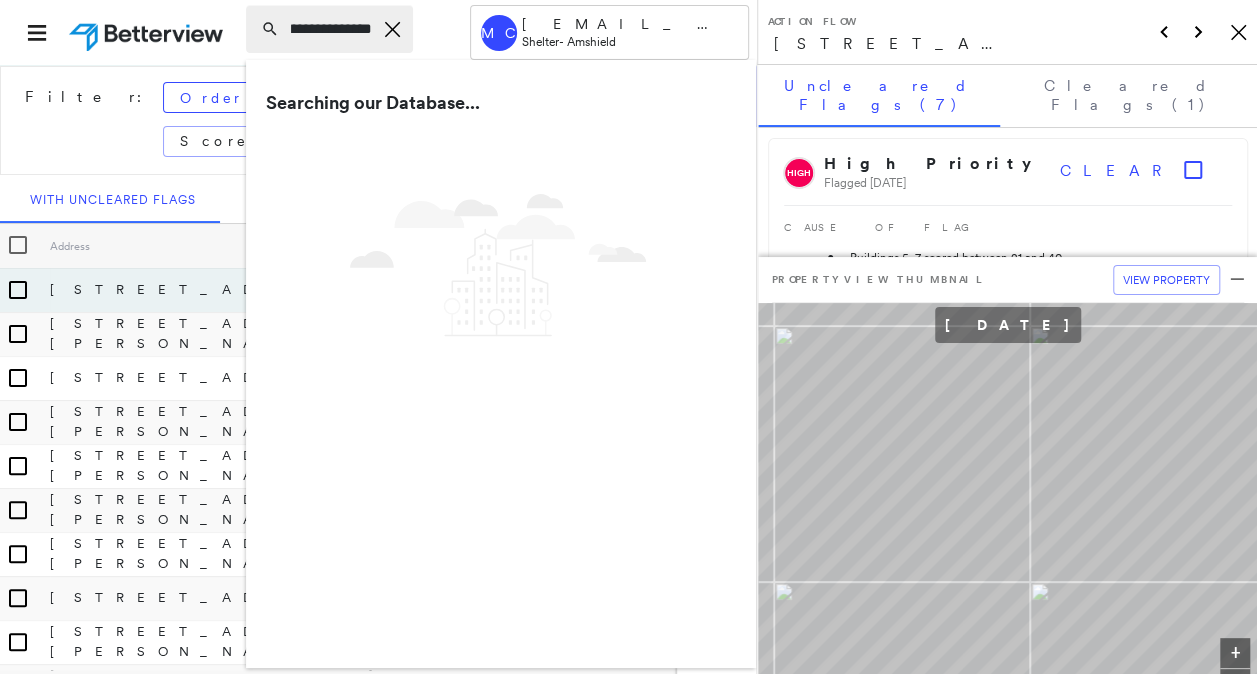 drag, startPoint x: 370, startPoint y: 31, endPoint x: 380, endPoint y: 34, distance: 10.440307 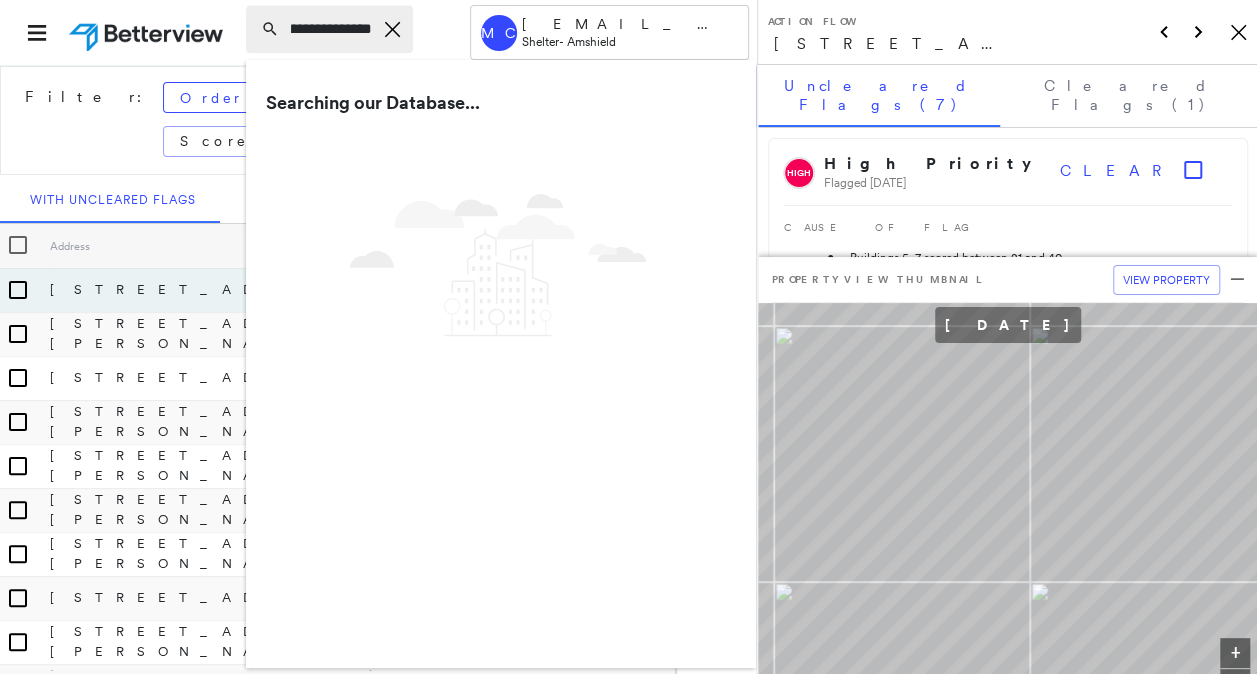 click on "**********" at bounding box center (329, 29) 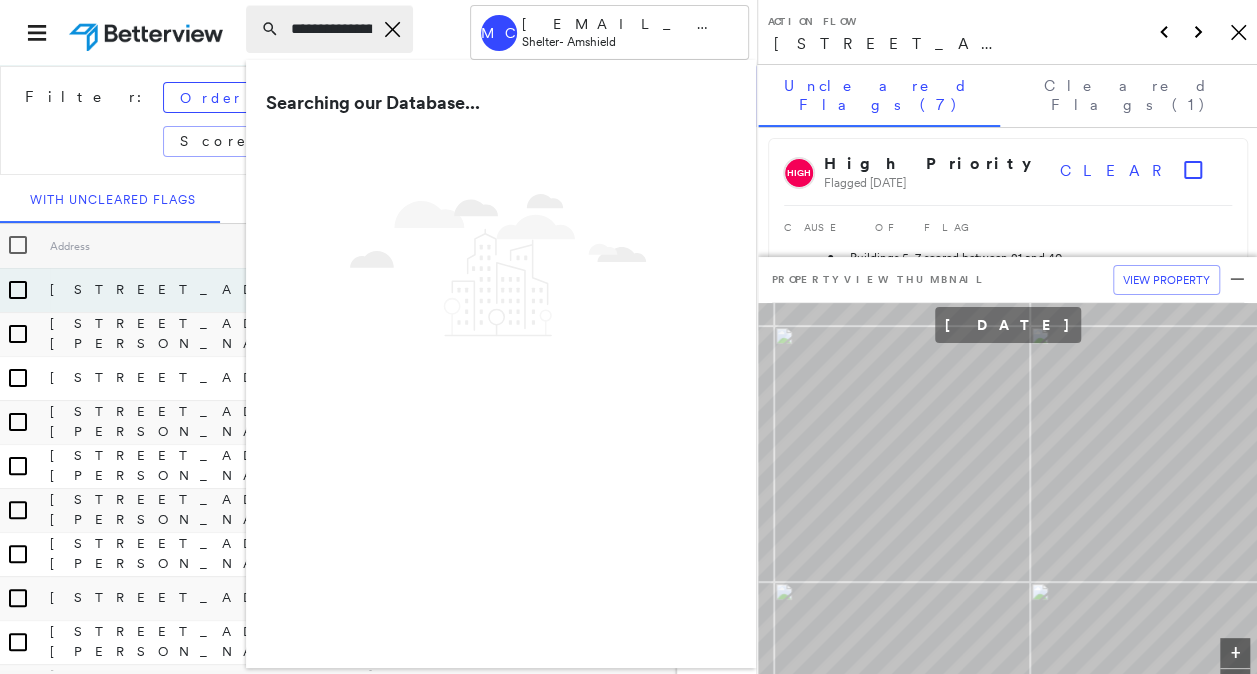 scroll, scrollTop: 0, scrollLeft: 84, axis: horizontal 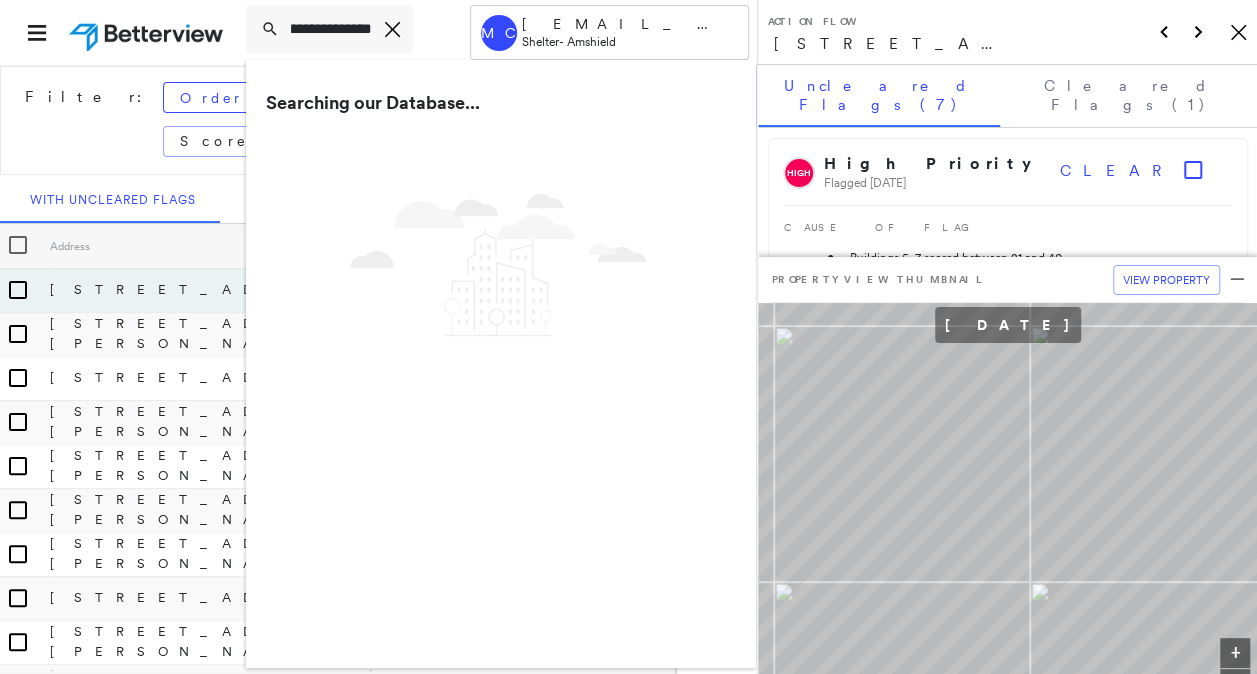 drag, startPoint x: 366, startPoint y: 33, endPoint x: 460, endPoint y: 40, distance: 94.26028 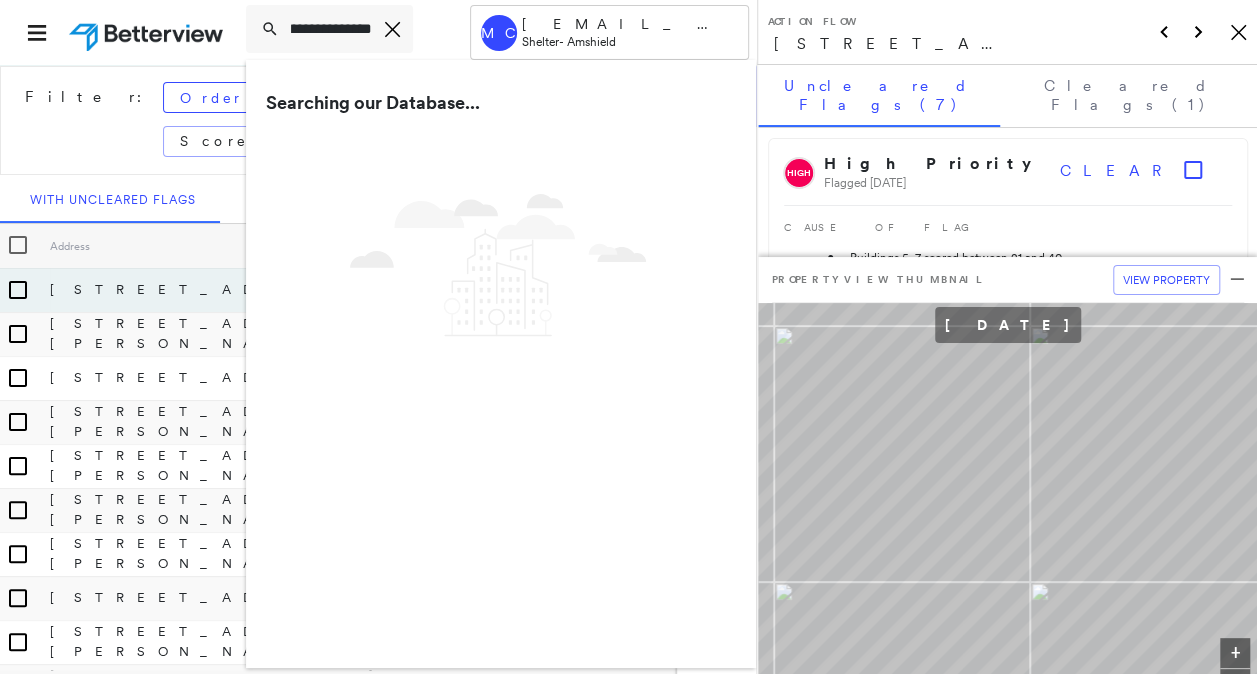 click on "**********" at bounding box center (378, 32) 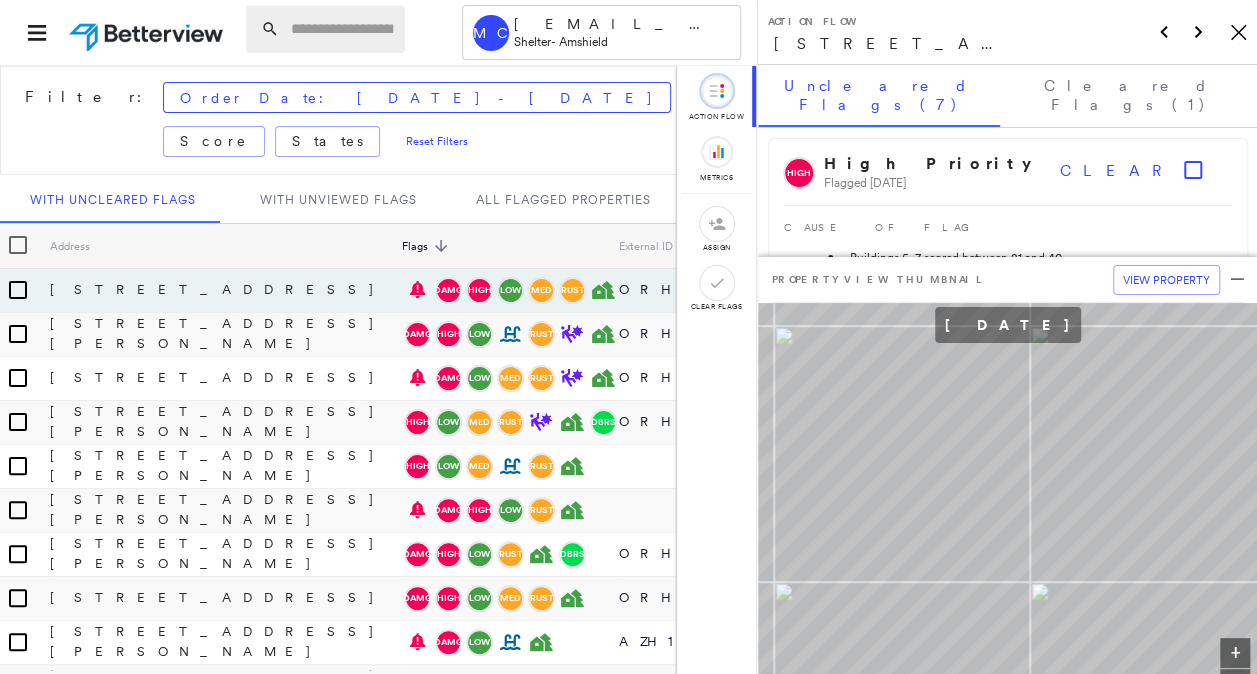 scroll, scrollTop: 0, scrollLeft: 0, axis: both 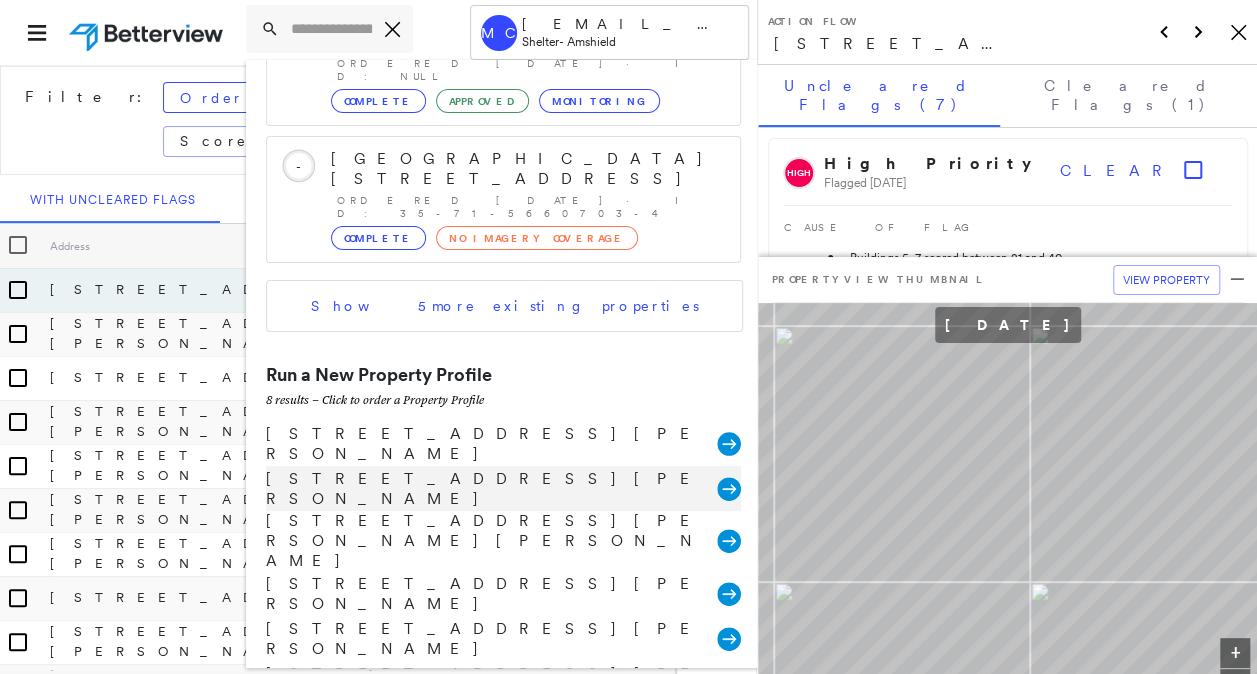 type 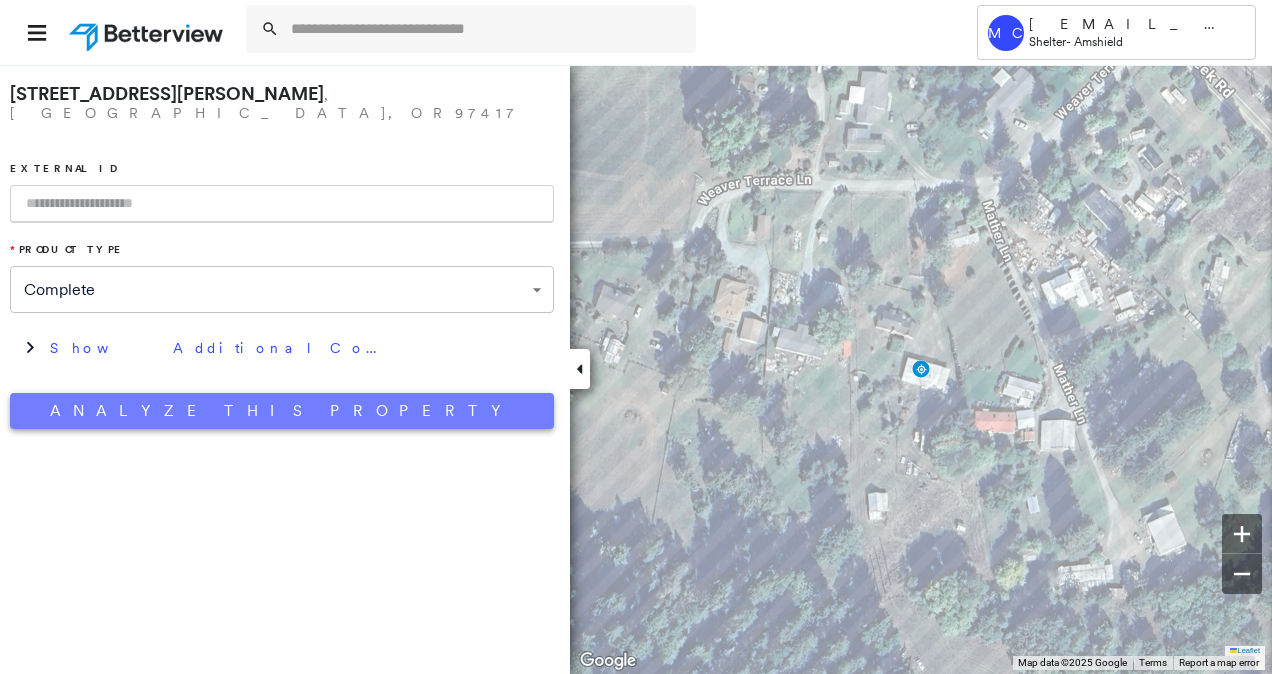 click on "Analyze This Property" at bounding box center [282, 411] 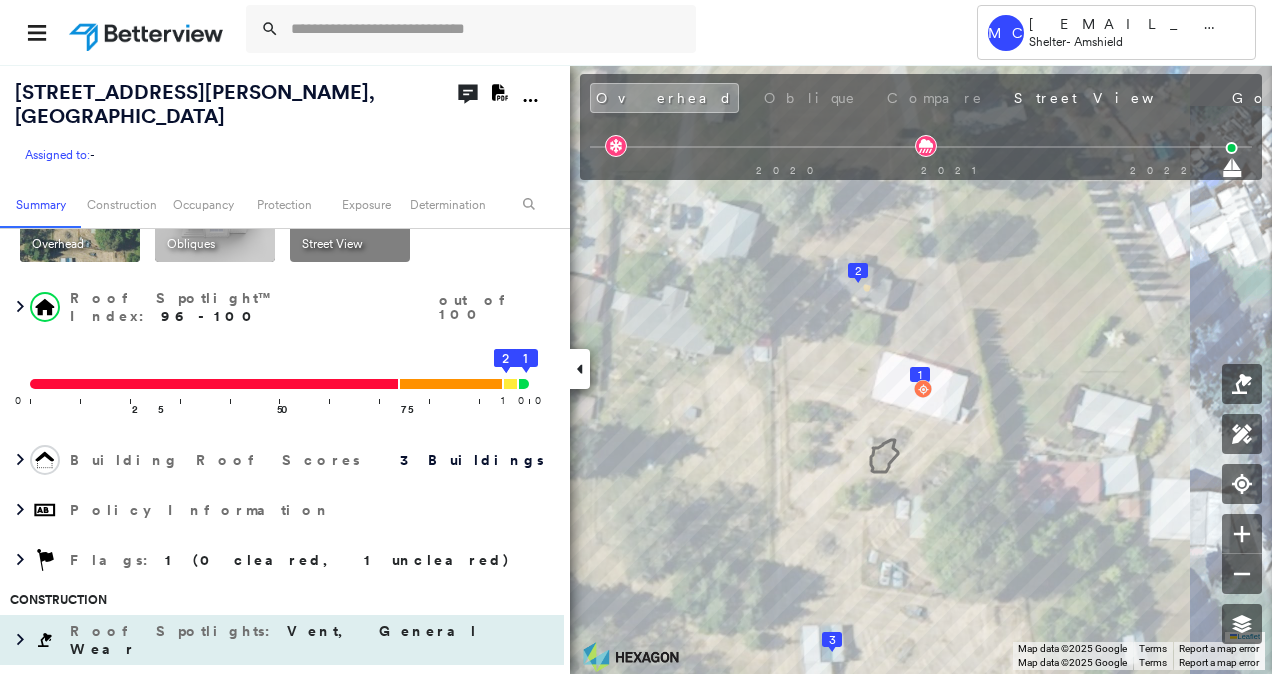 scroll, scrollTop: 200, scrollLeft: 0, axis: vertical 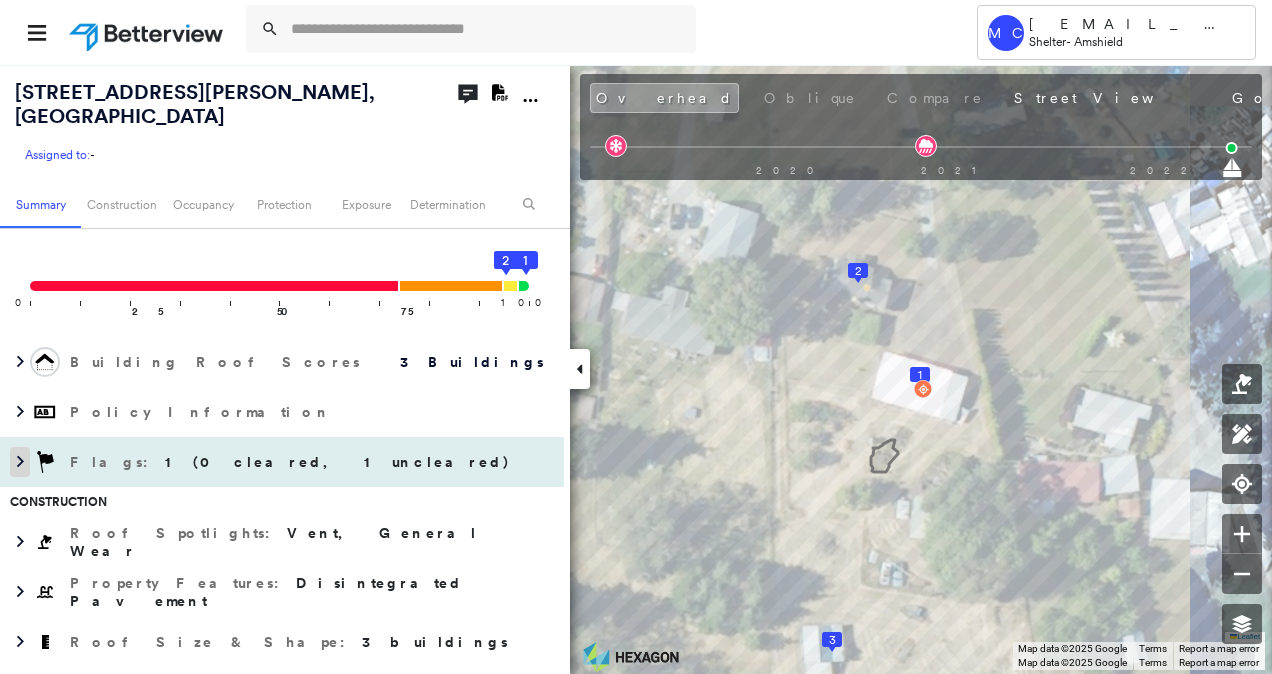 click at bounding box center (20, 462) 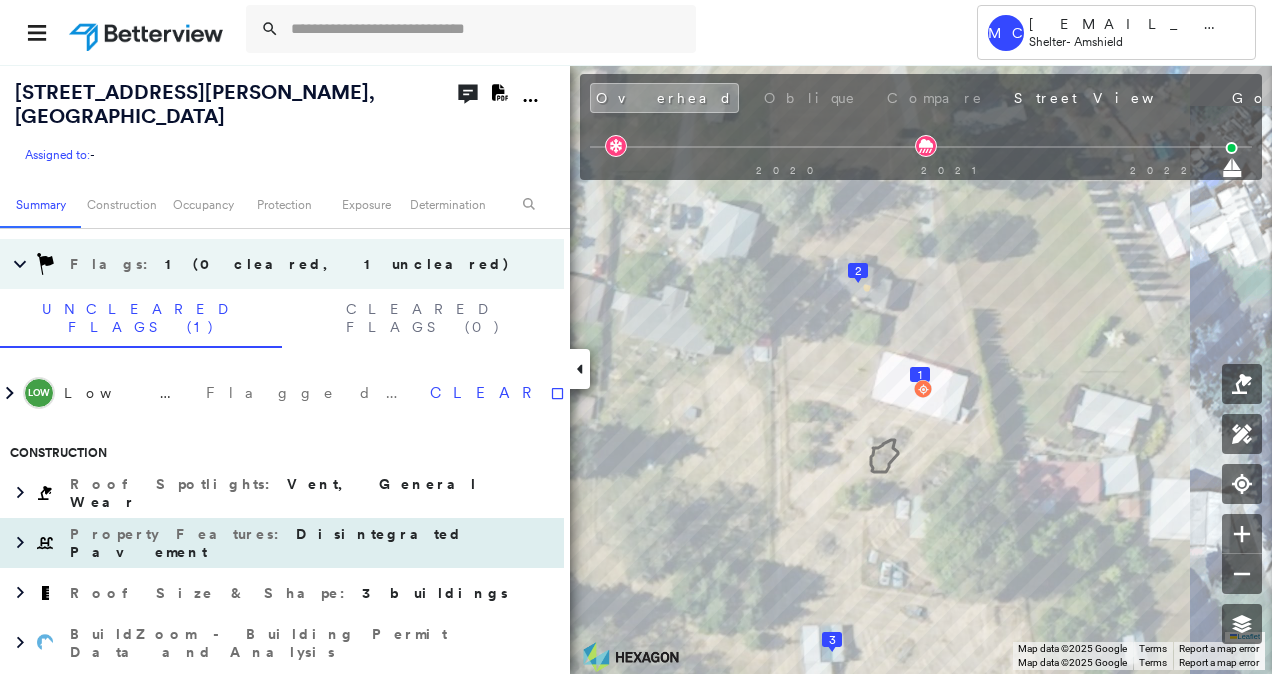scroll, scrollTop: 400, scrollLeft: 0, axis: vertical 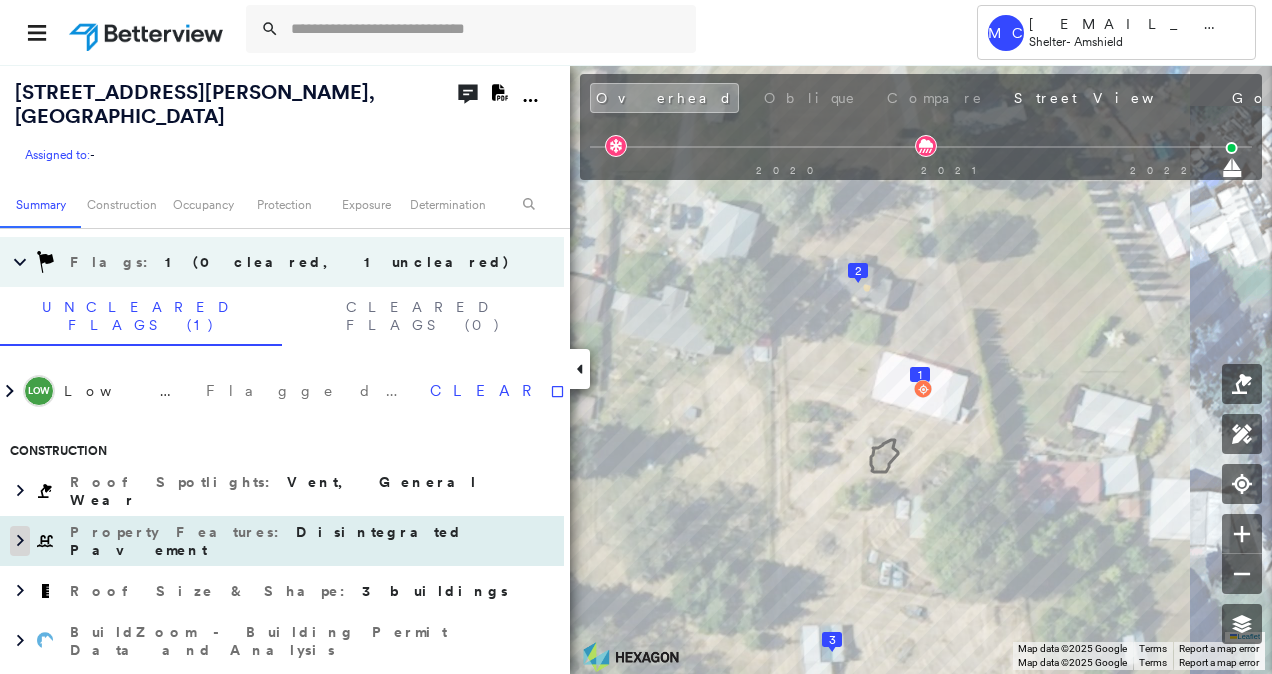 click 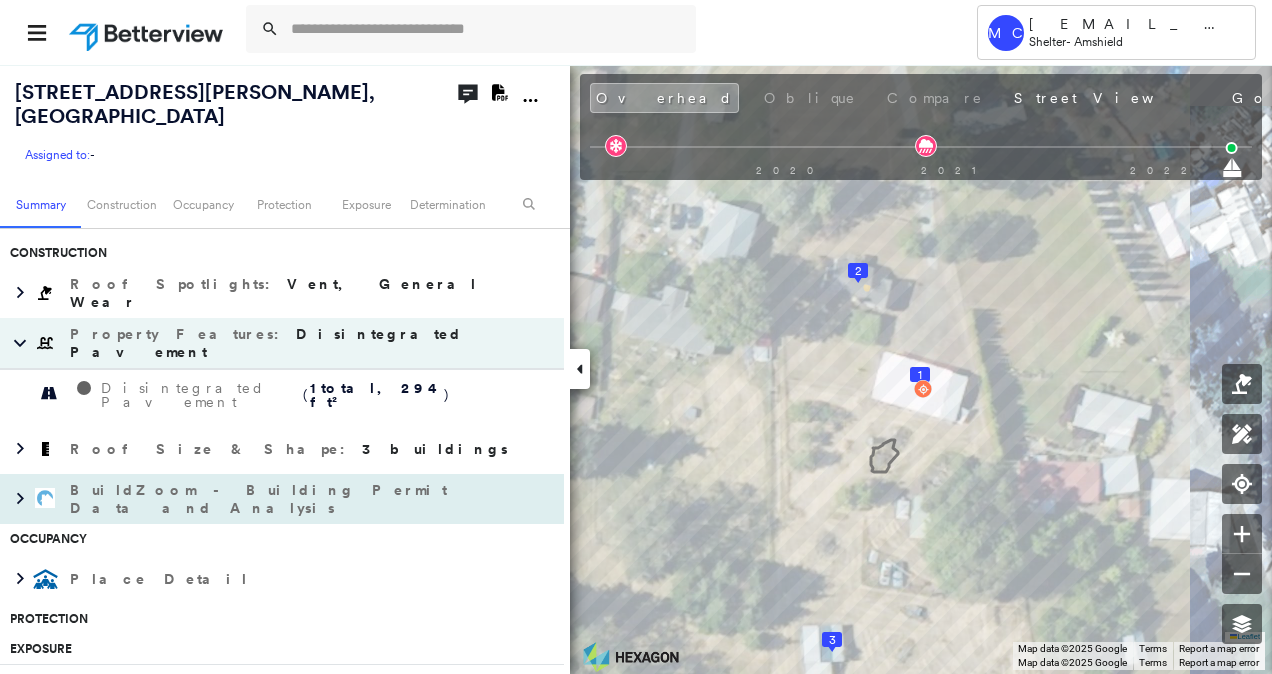 scroll, scrollTop: 600, scrollLeft: 0, axis: vertical 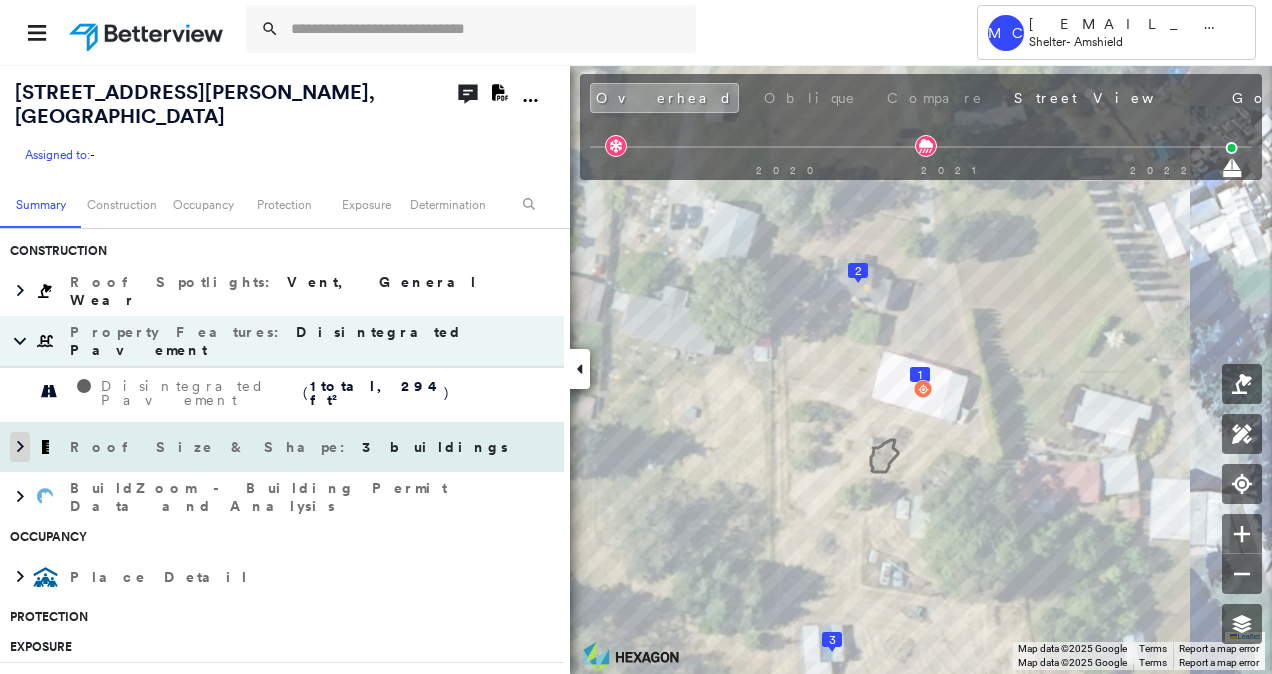 click at bounding box center (20, 447) 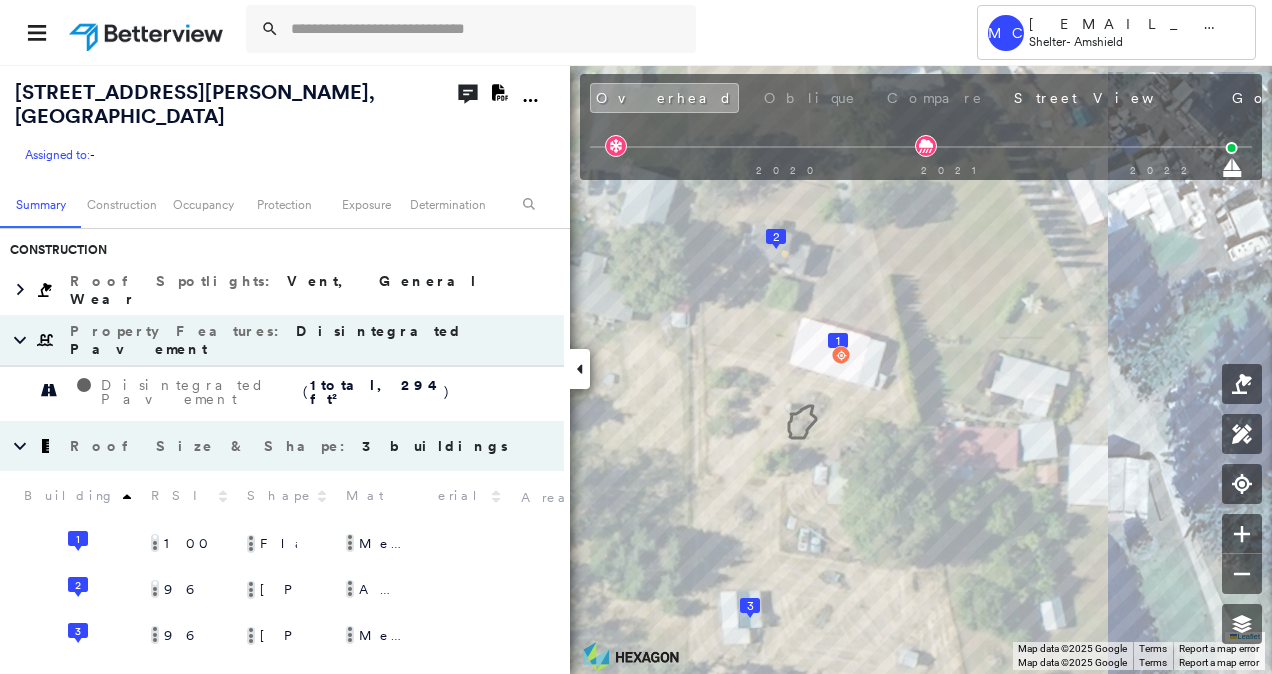 scroll, scrollTop: 700, scrollLeft: 0, axis: vertical 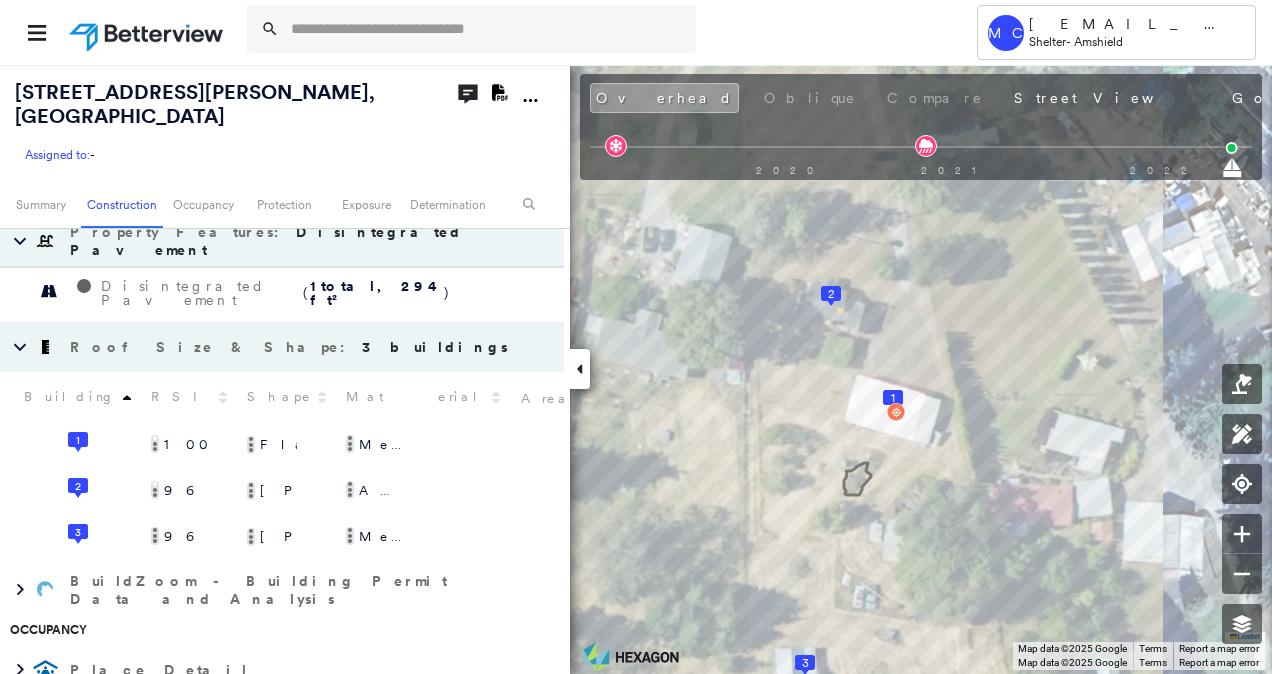 click 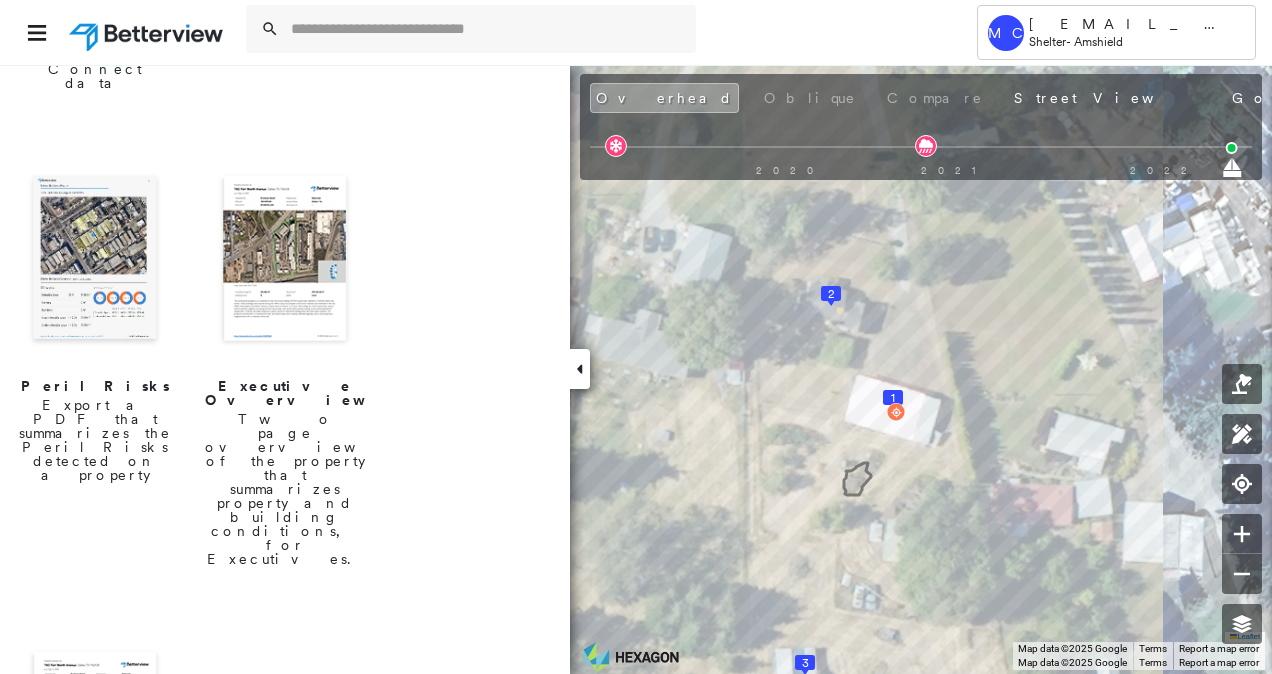 scroll, scrollTop: 717, scrollLeft: 0, axis: vertical 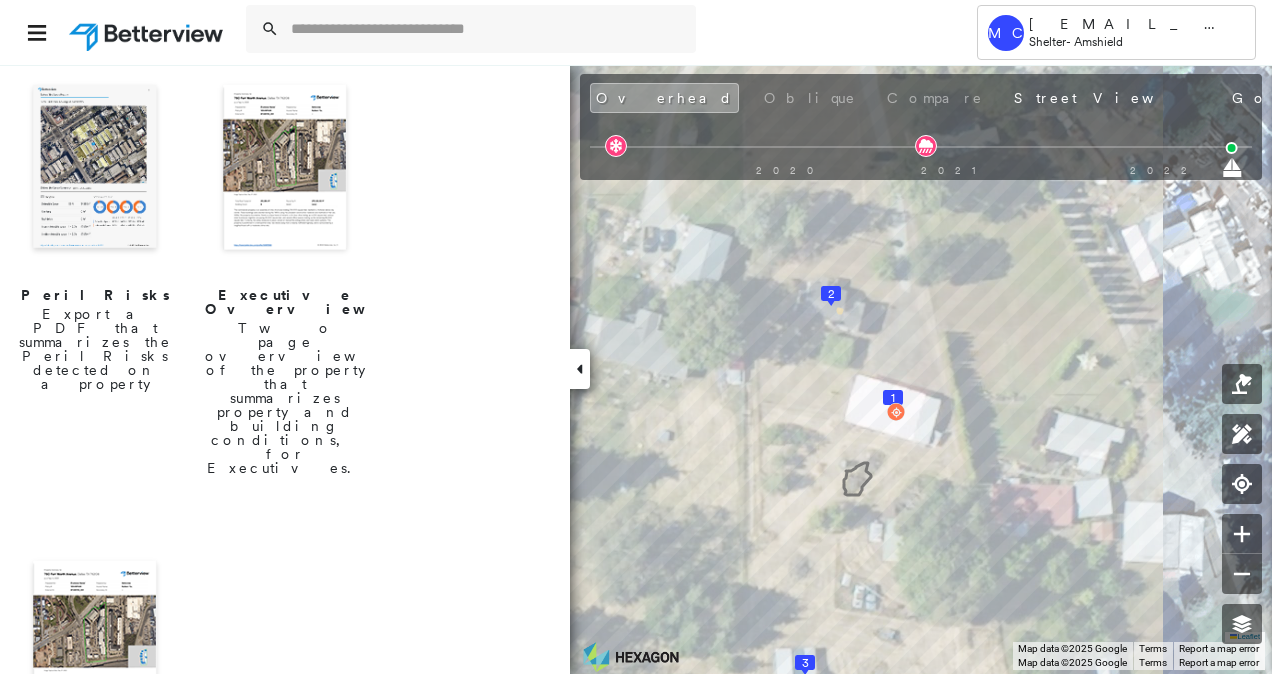 click at bounding box center [95, 645] 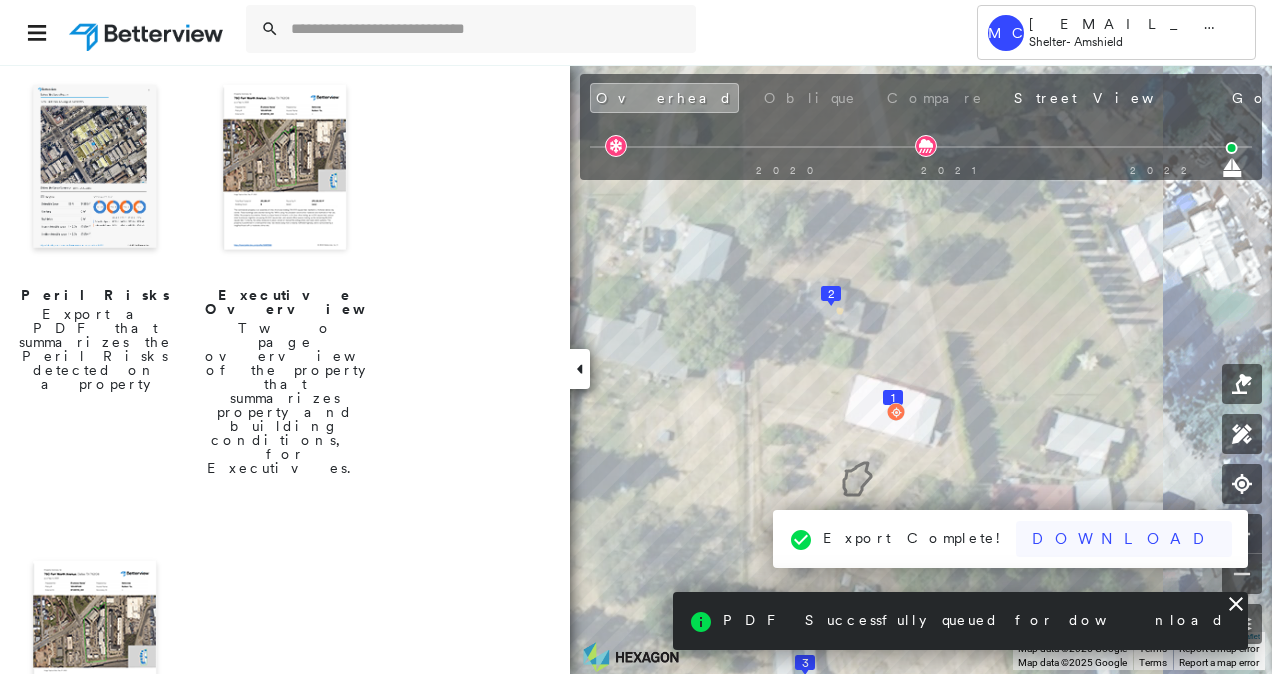 click on "Download" at bounding box center (1124, 539) 